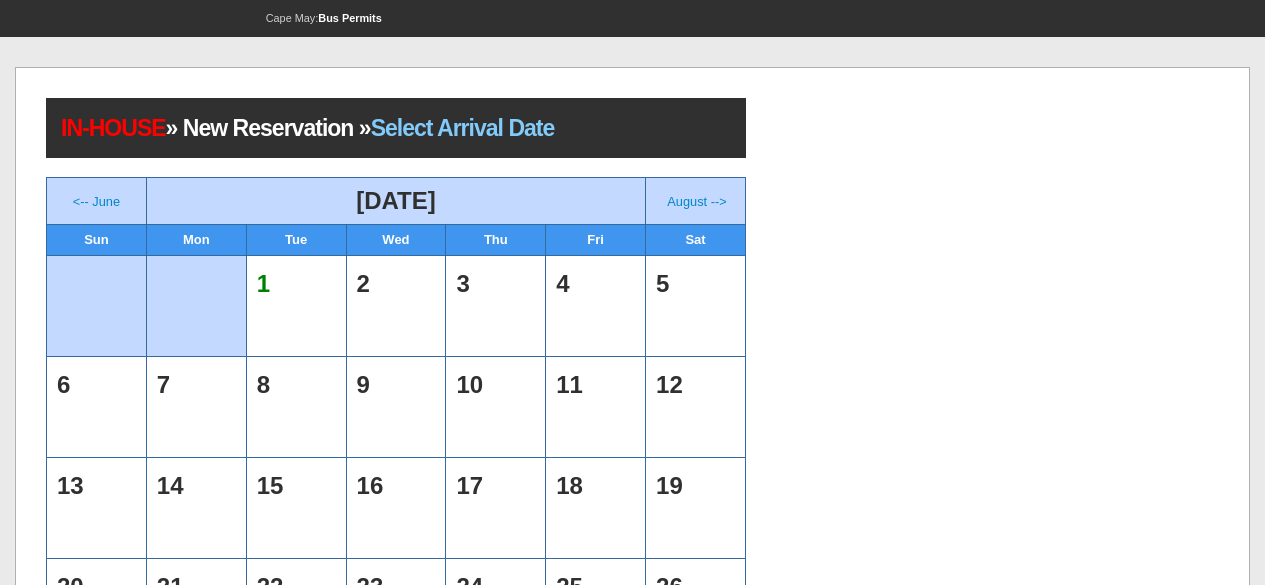 scroll, scrollTop: 0, scrollLeft: 0, axis: both 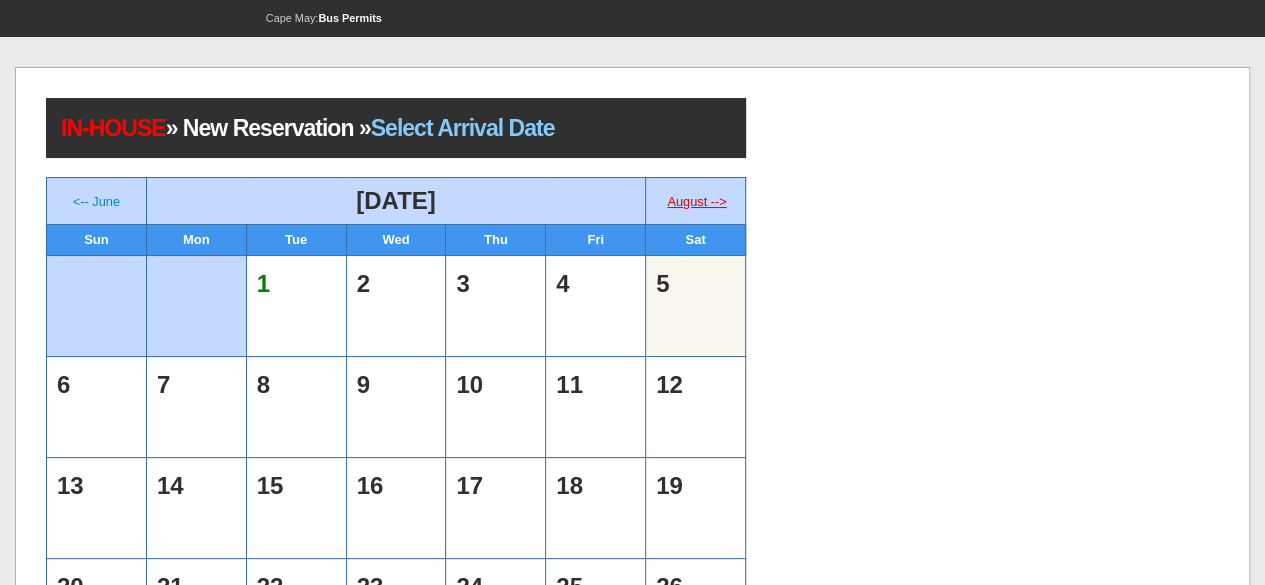 click on "August -->" at bounding box center (696, 201) 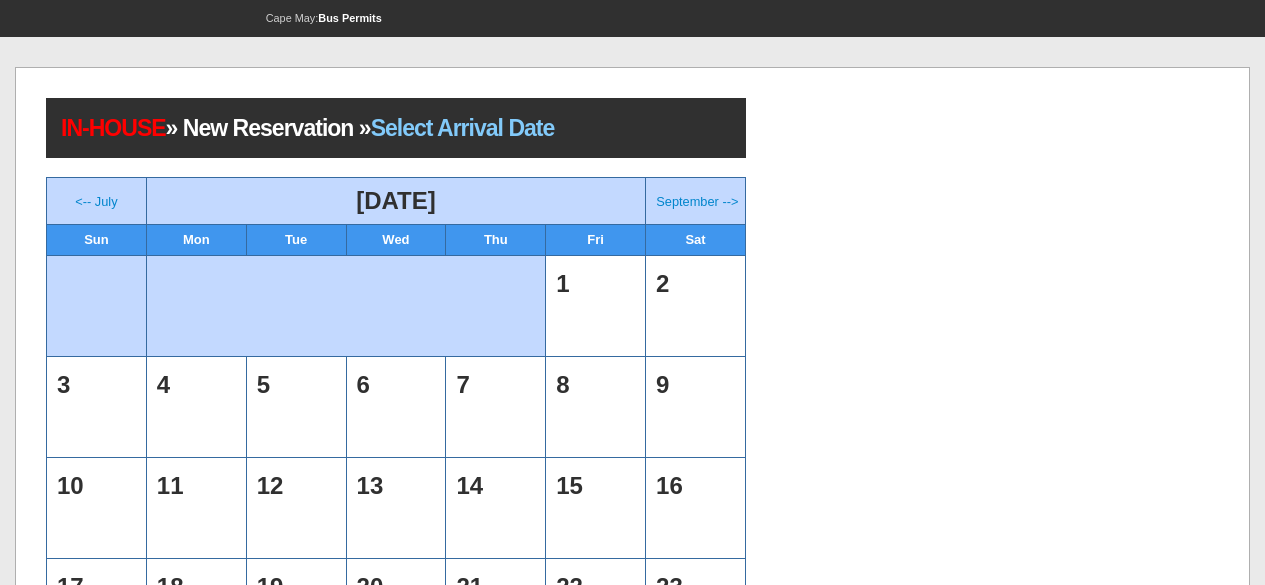 scroll, scrollTop: 0, scrollLeft: 0, axis: both 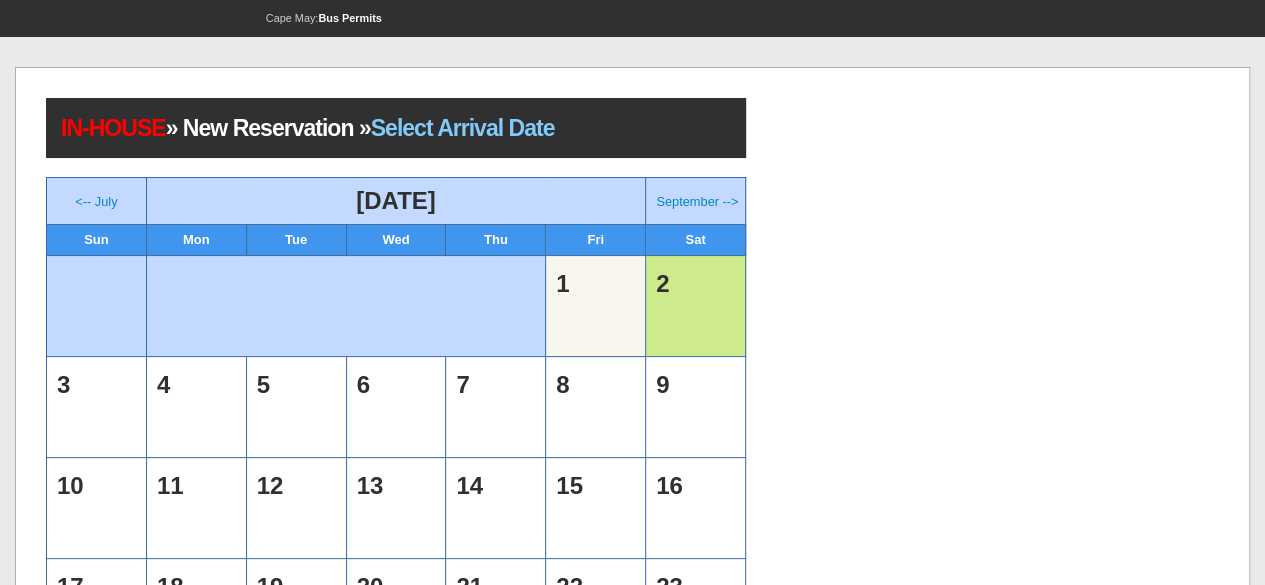 click on "2" at bounding box center [662, 283] 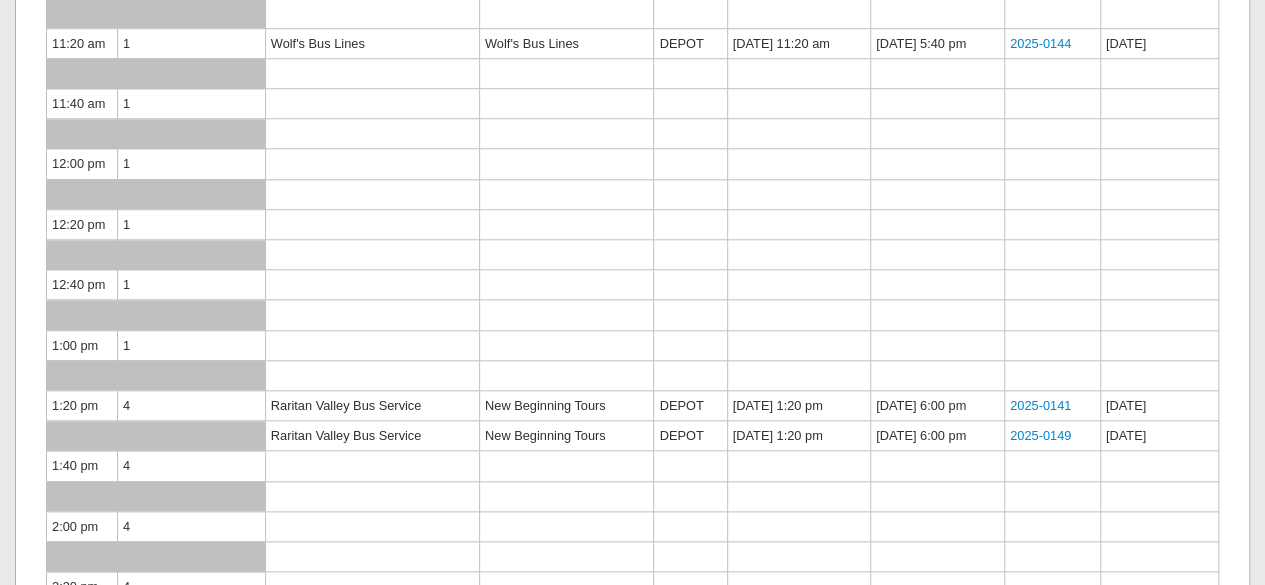 scroll, scrollTop: 1000, scrollLeft: 0, axis: vertical 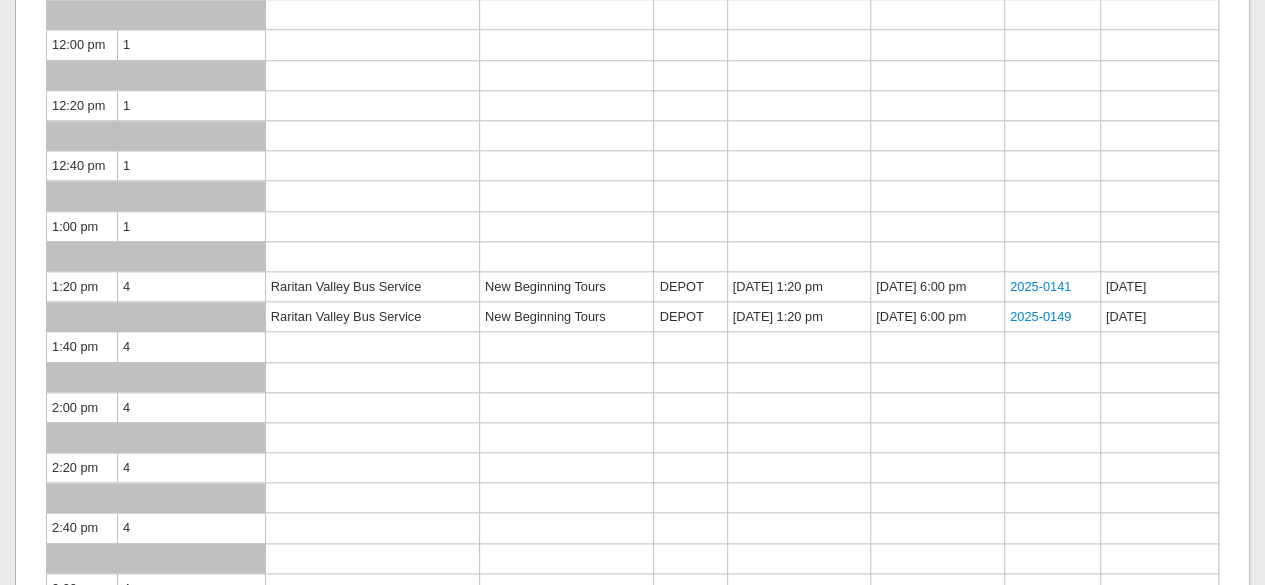 click on "Raritan Valley Bus Service" at bounding box center [372, 286] 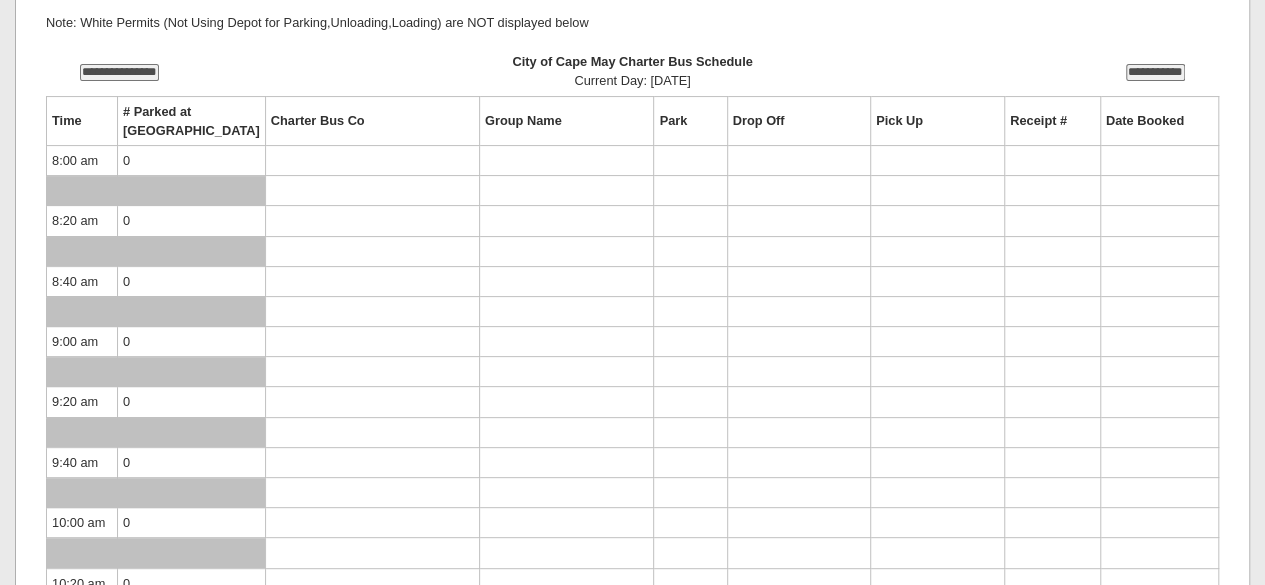 scroll, scrollTop: 0, scrollLeft: 0, axis: both 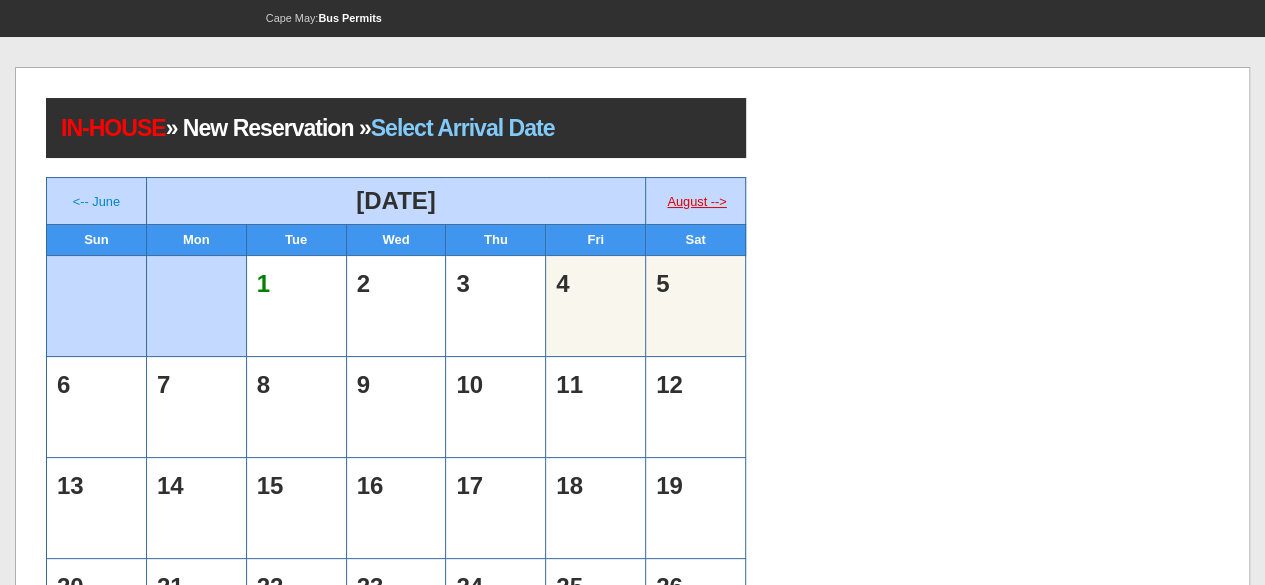 click on "August -->" at bounding box center [696, 201] 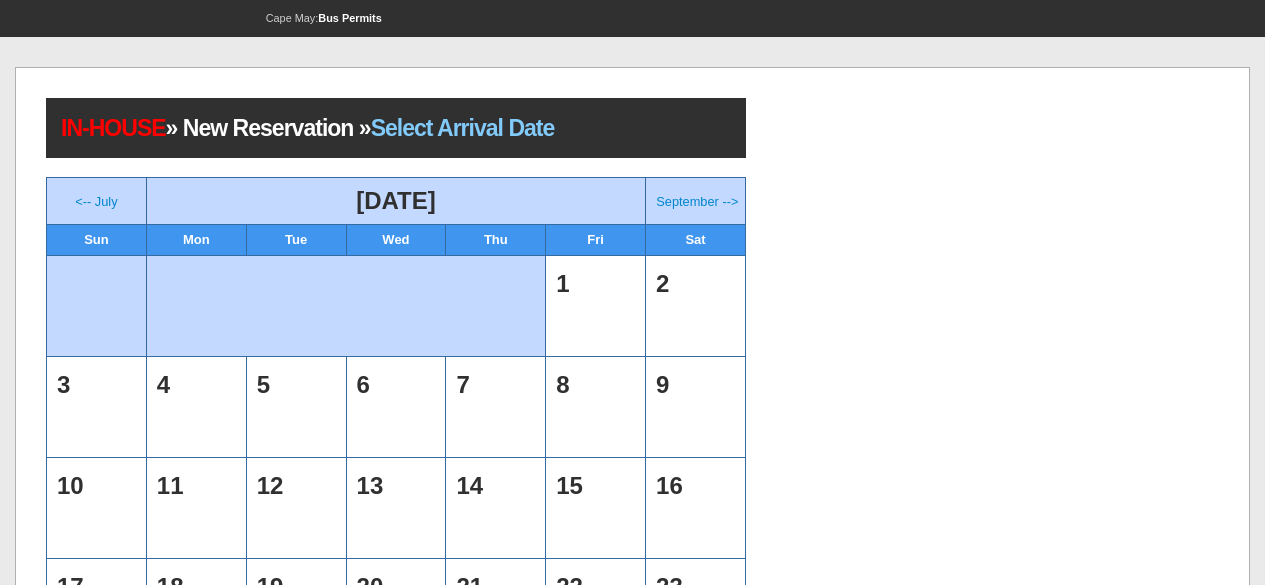 scroll, scrollTop: 0, scrollLeft: 0, axis: both 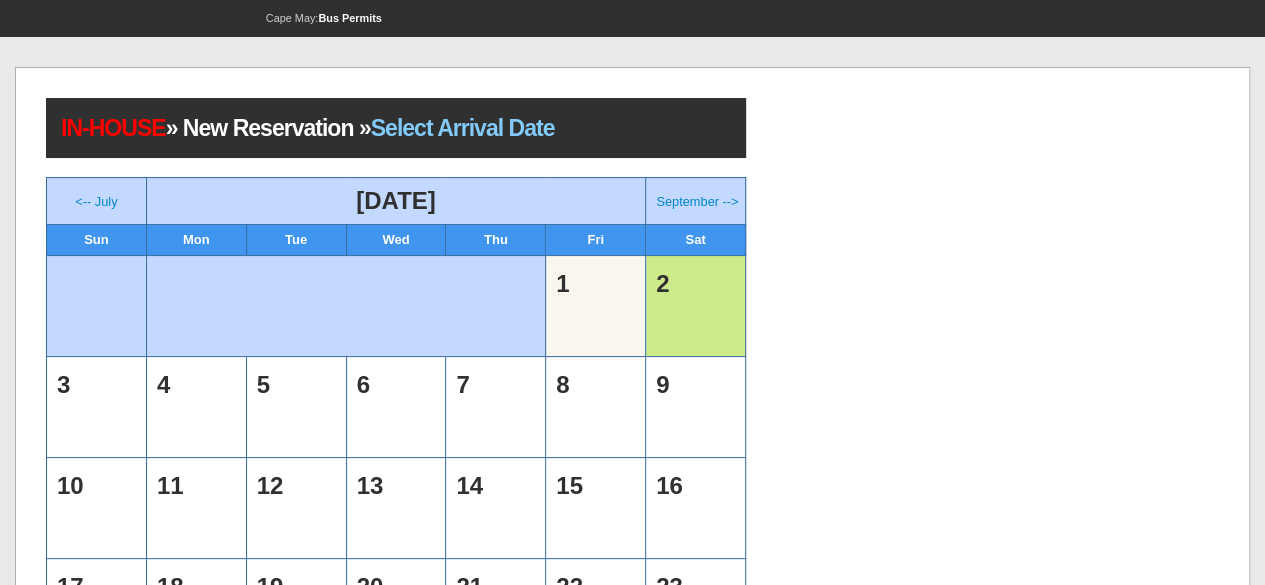 click on "2" at bounding box center (695, 306) 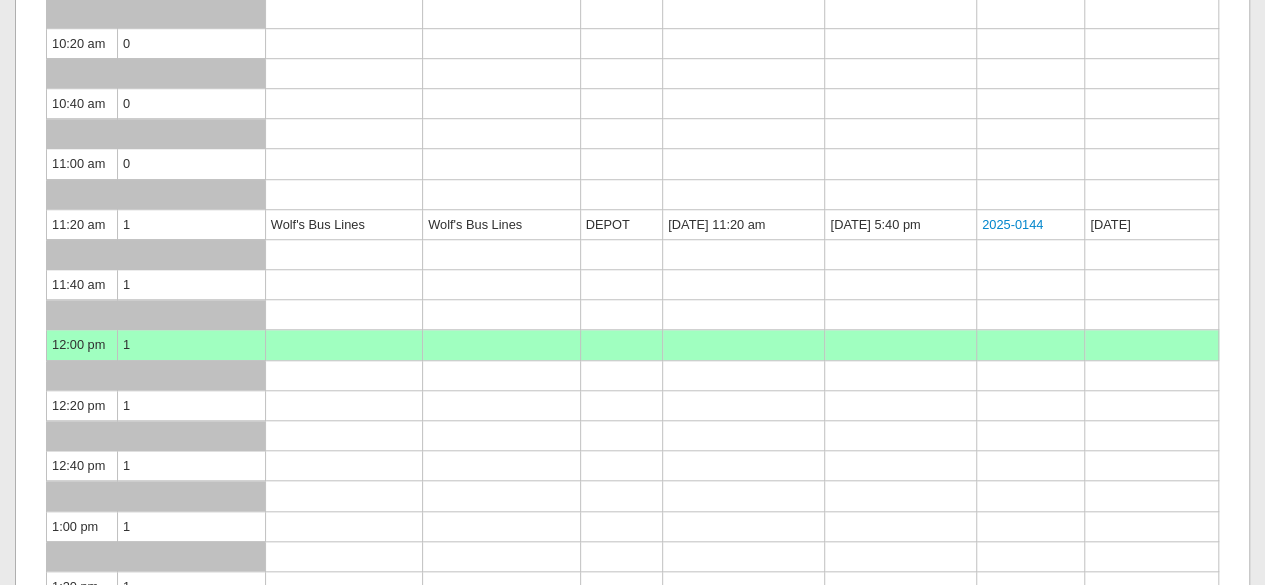scroll, scrollTop: 900, scrollLeft: 0, axis: vertical 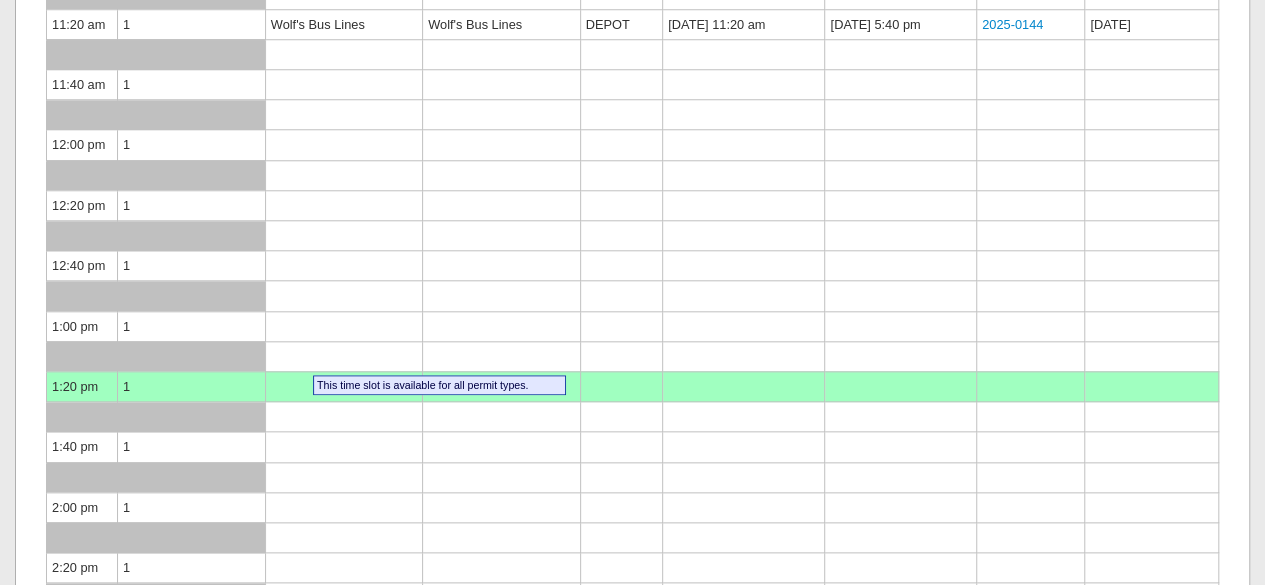 click at bounding box center (343, 386) 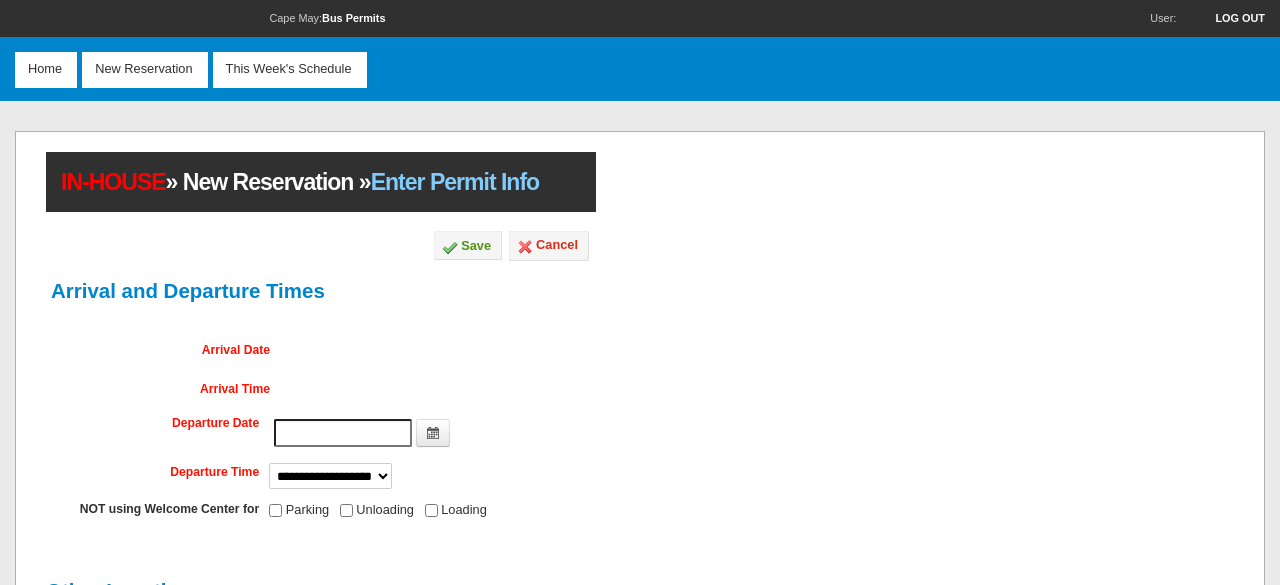 type on "********" 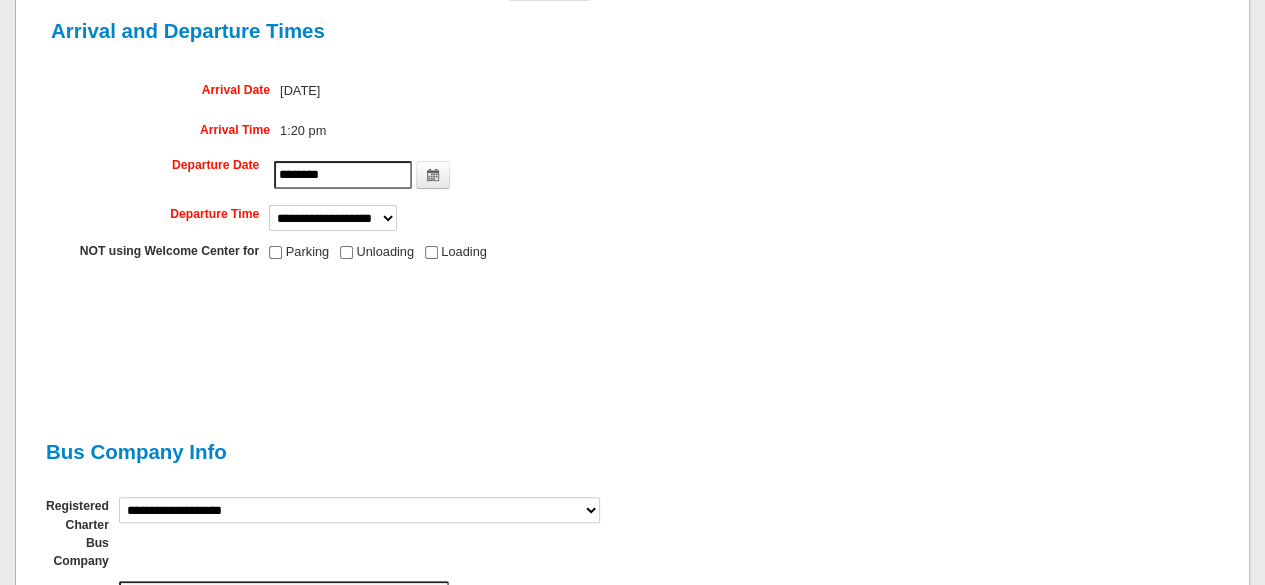 scroll, scrollTop: 200, scrollLeft: 0, axis: vertical 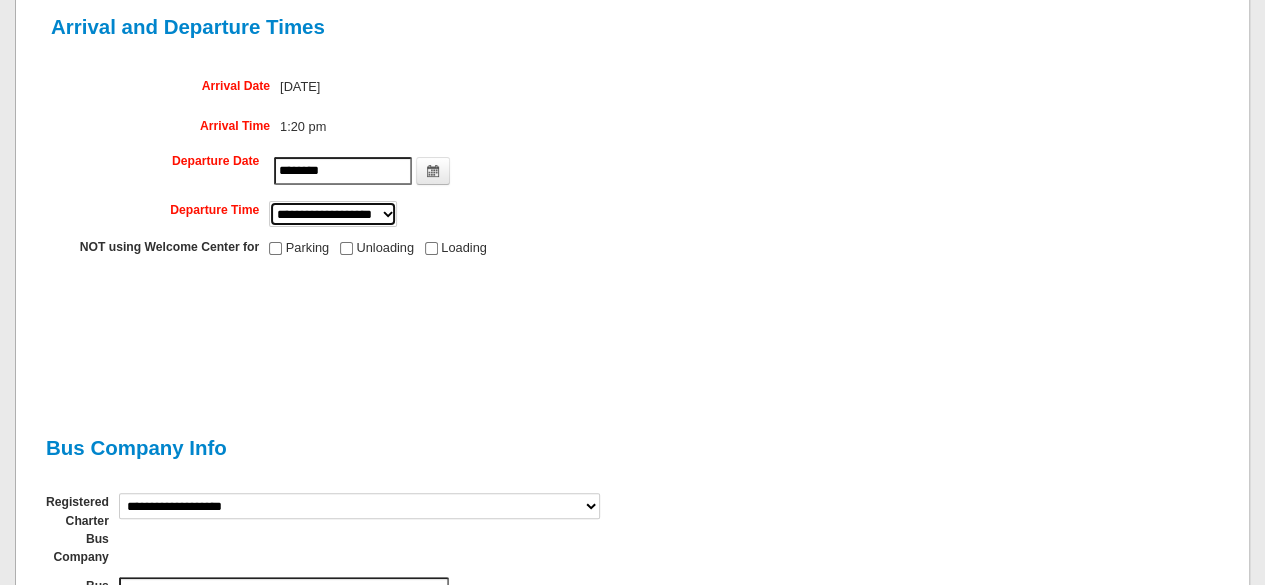 click on "**********" at bounding box center (333, 214) 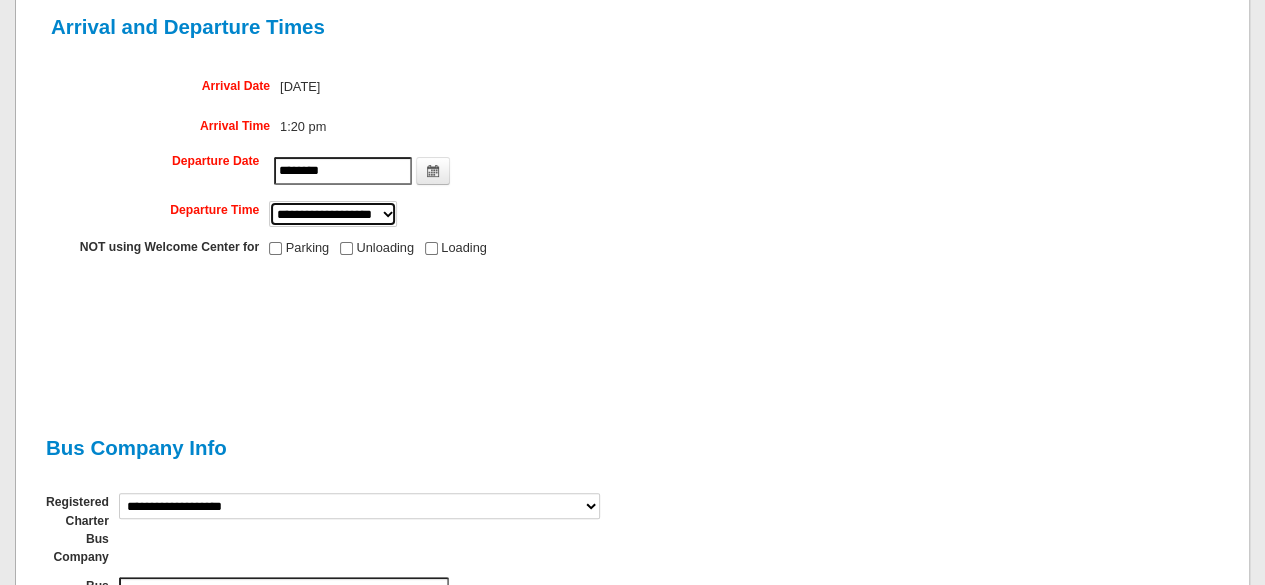 select on "*******" 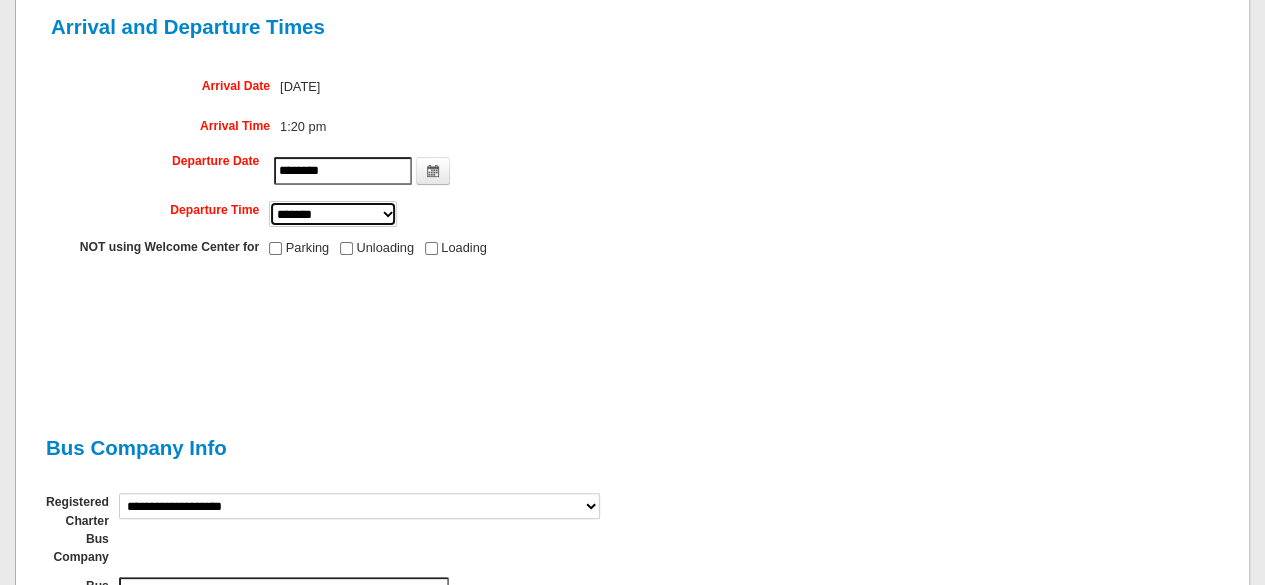 click on "**********" at bounding box center [333, 214] 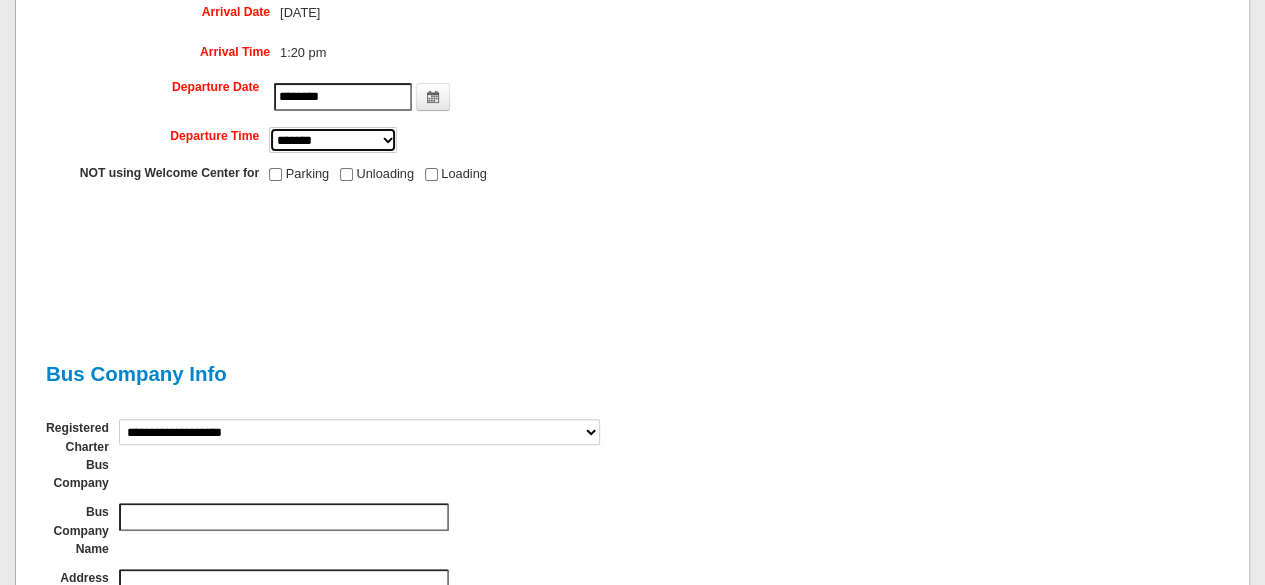 scroll, scrollTop: 400, scrollLeft: 0, axis: vertical 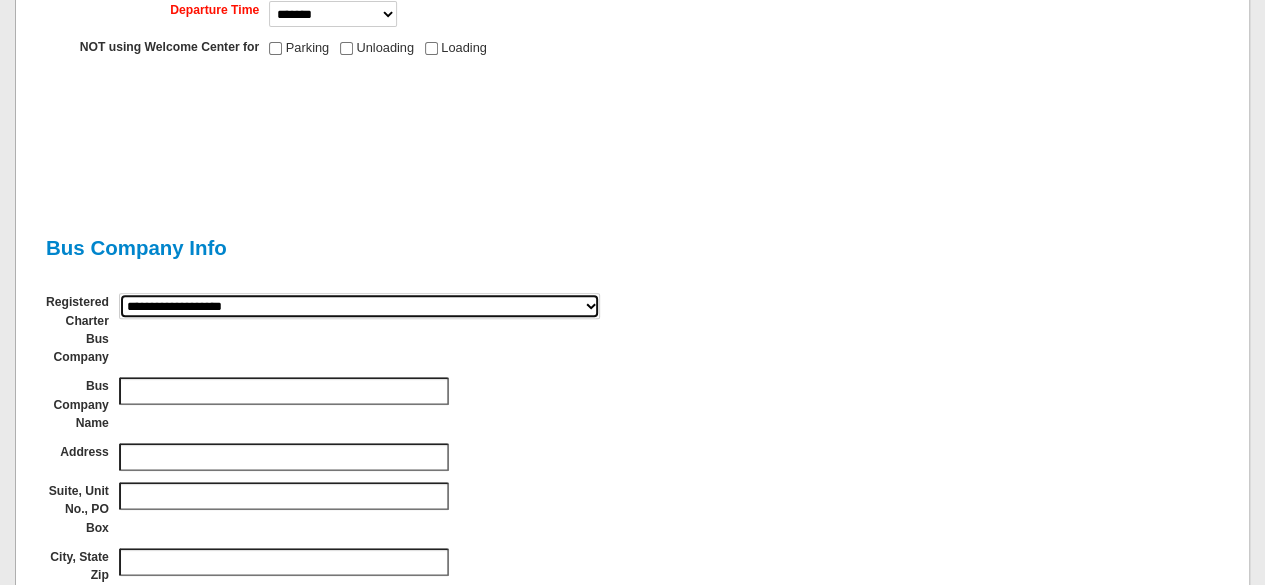click on "**********" at bounding box center [359, 306] 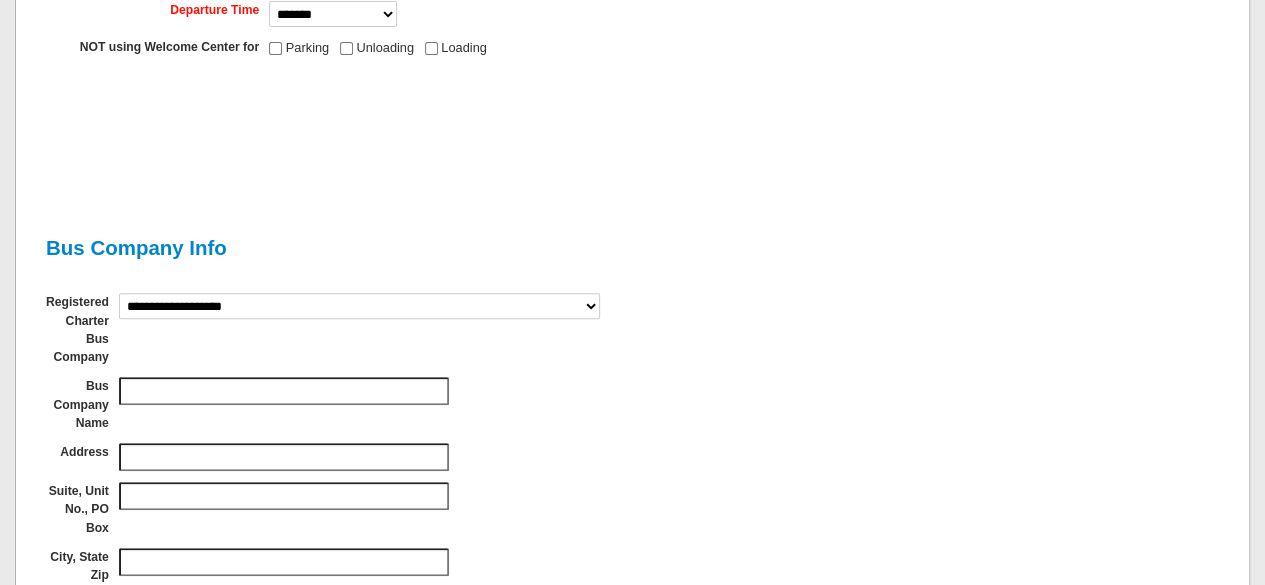 click on "**********" at bounding box center [632, 418] 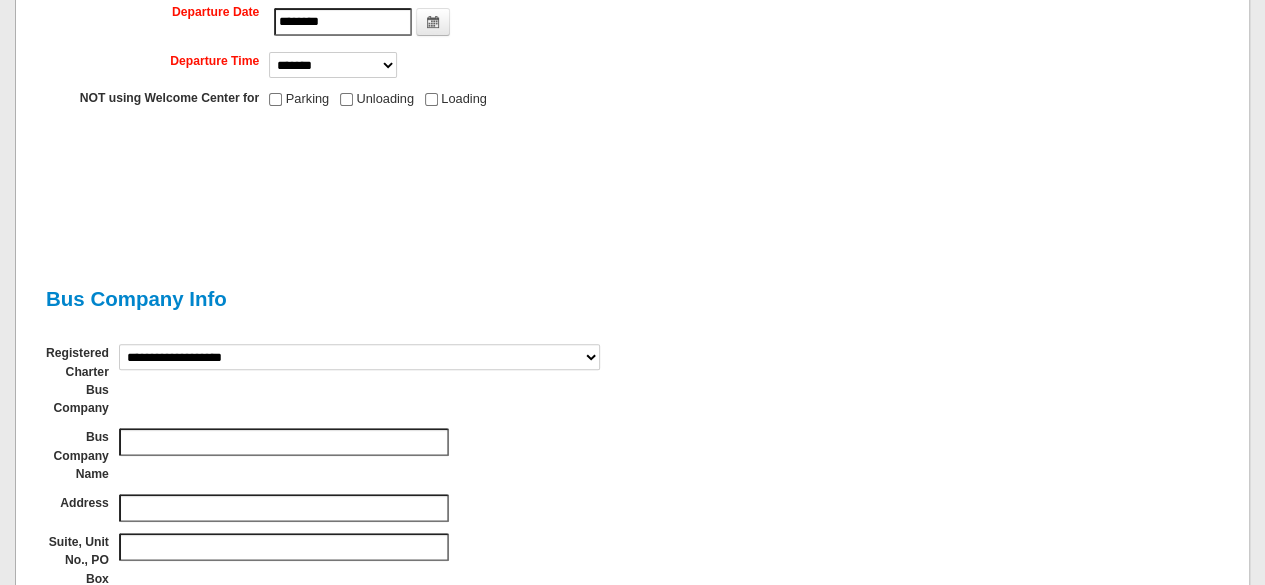 scroll, scrollTop: 300, scrollLeft: 0, axis: vertical 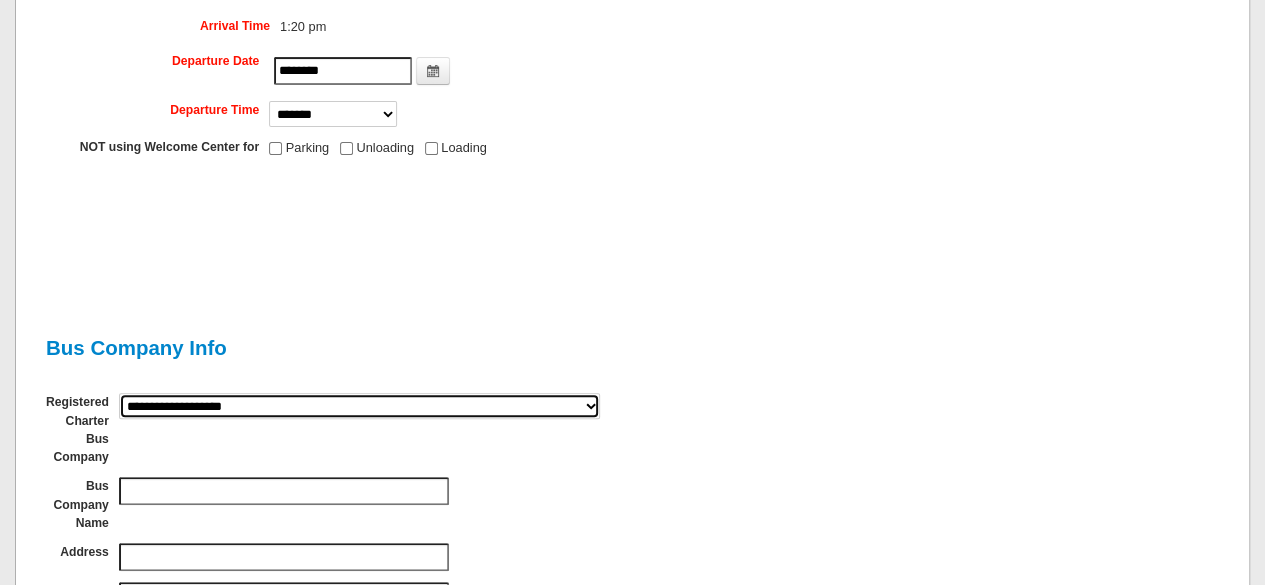 click on "**********" at bounding box center [359, 406] 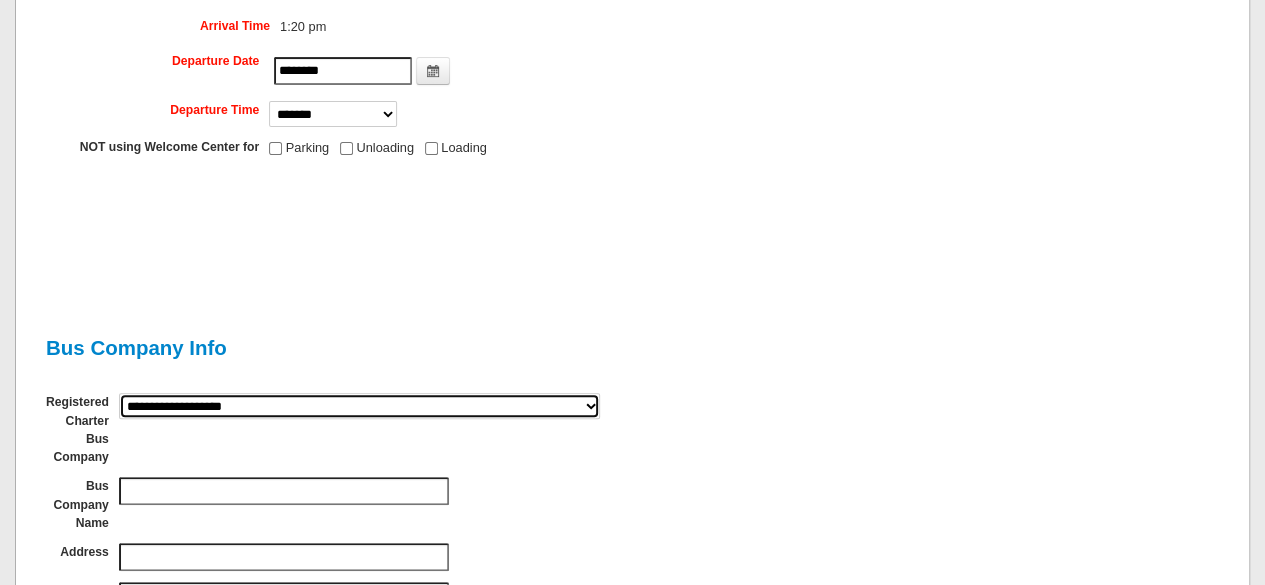 type on "**********" 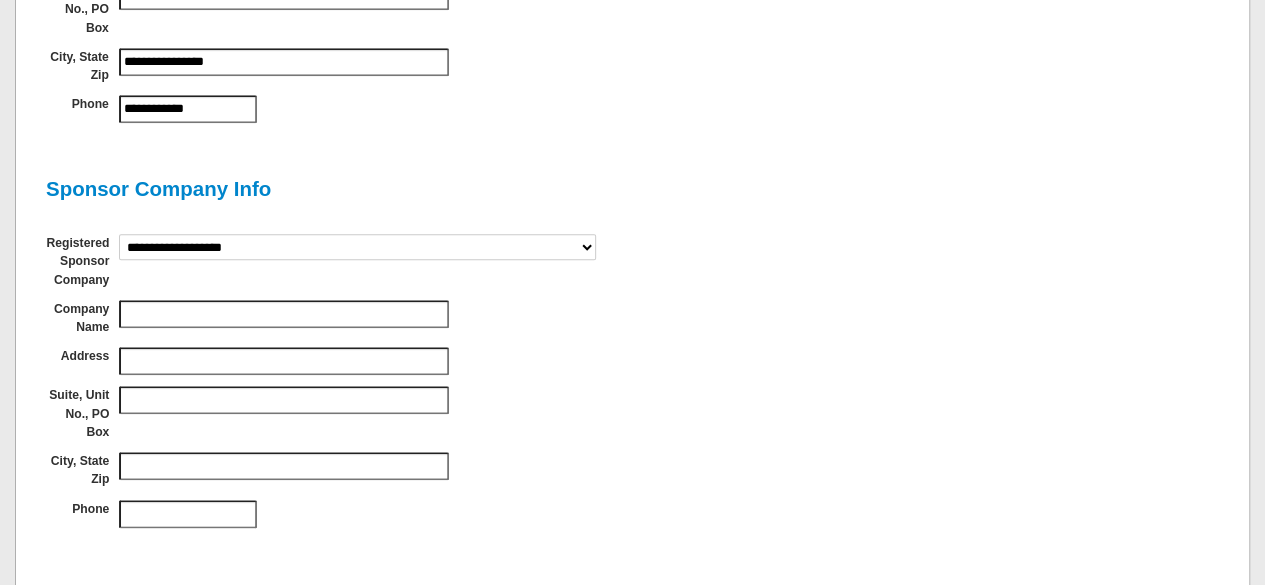 scroll, scrollTop: 1100, scrollLeft: 0, axis: vertical 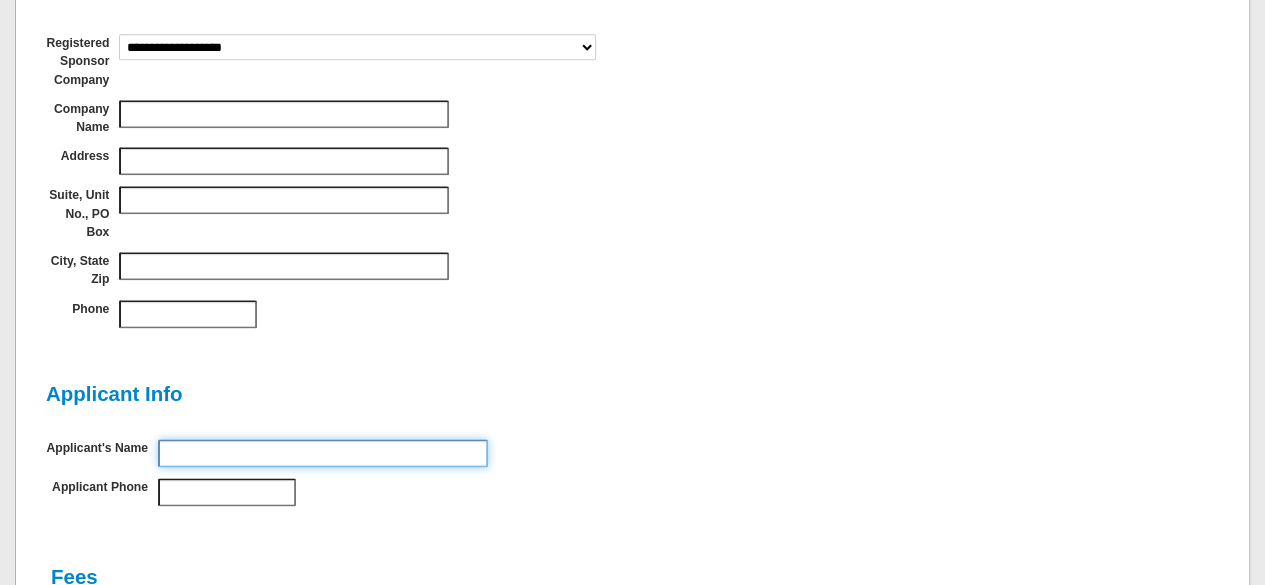click on "Applicant's Name" at bounding box center (323, 453) 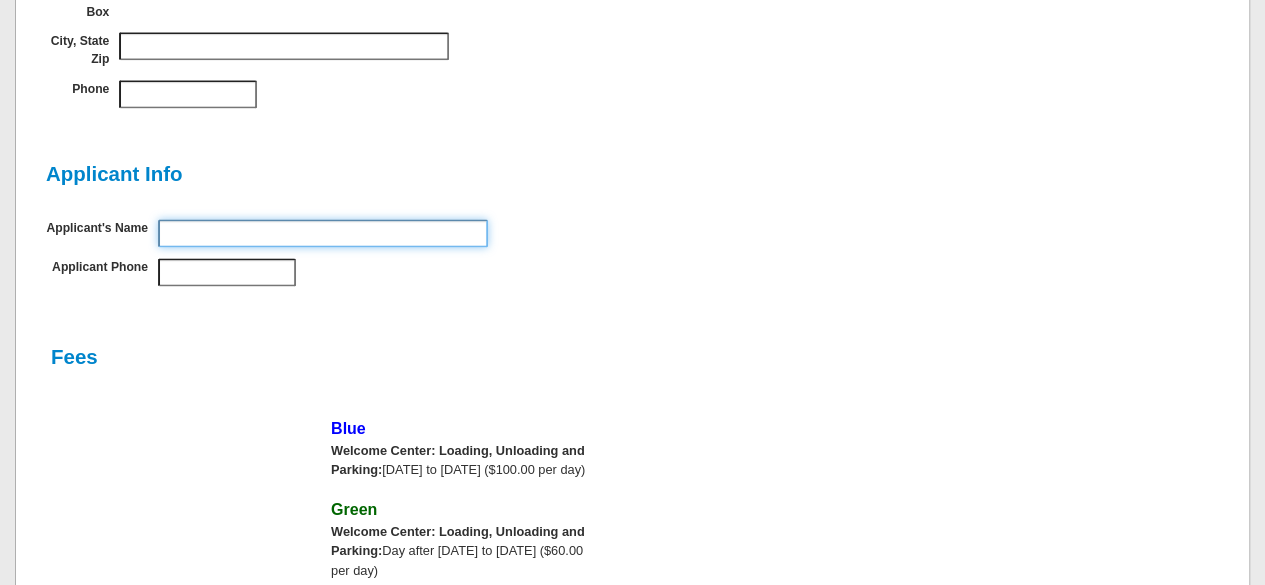 scroll, scrollTop: 1000, scrollLeft: 0, axis: vertical 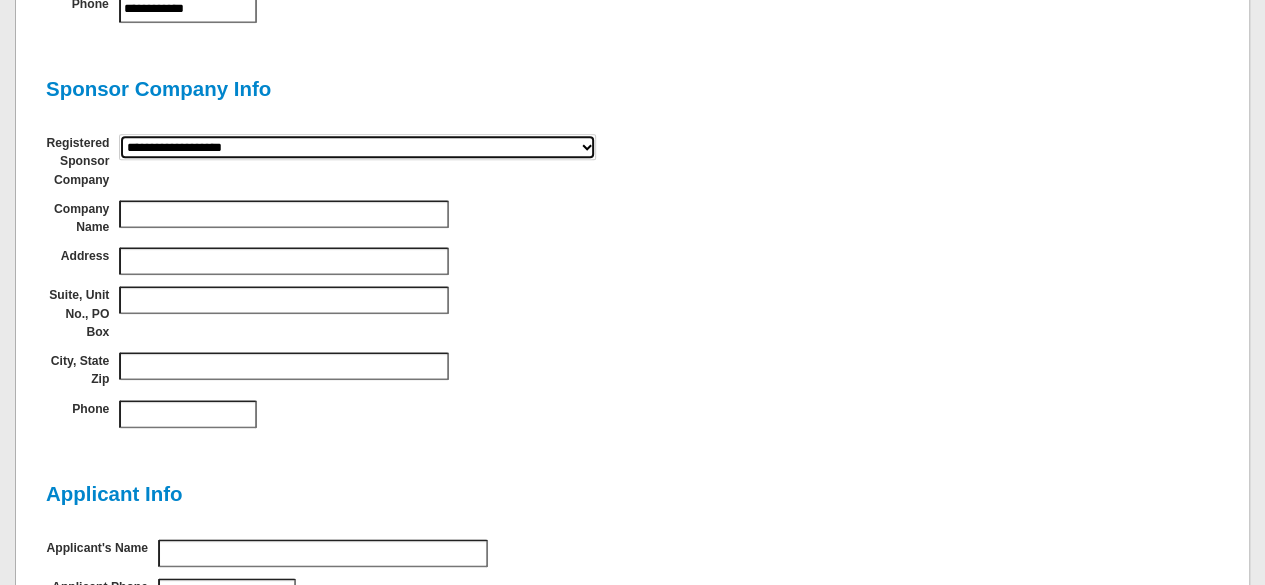 click on "**********" at bounding box center (357, 147) 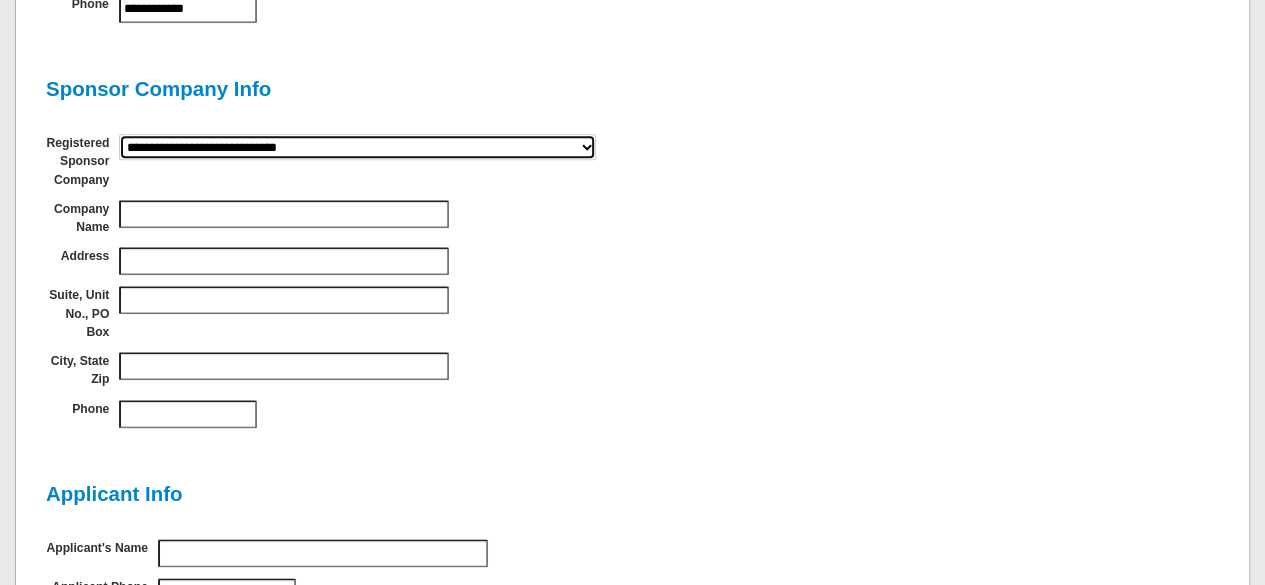 click on "**********" at bounding box center (357, 147) 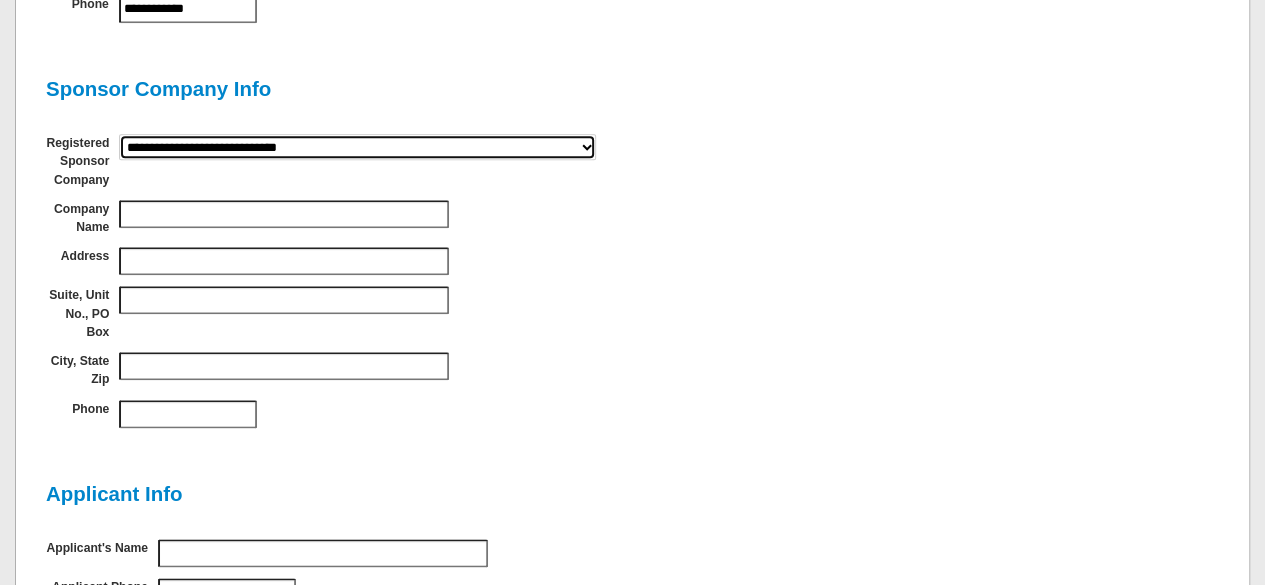type on "**********" 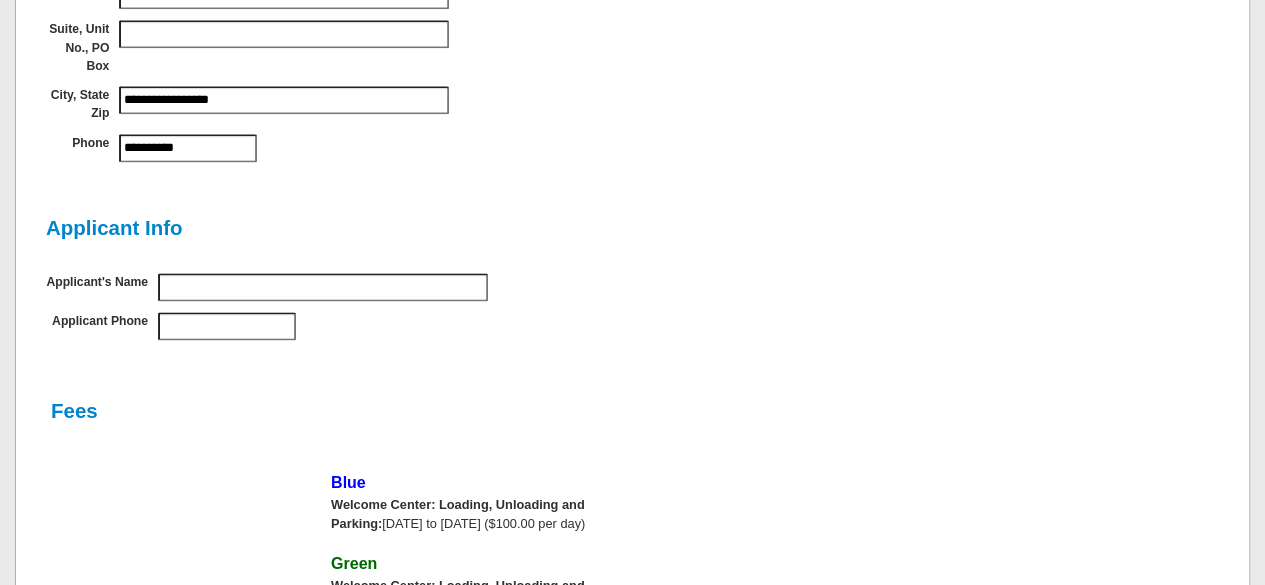 scroll, scrollTop: 1300, scrollLeft: 0, axis: vertical 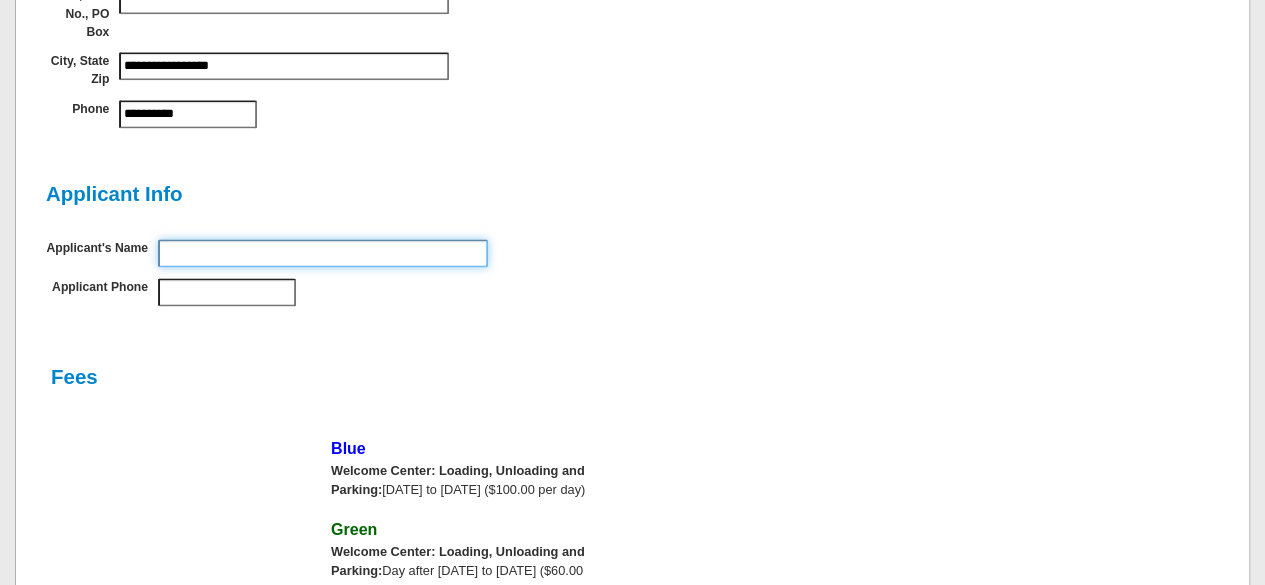 click on "Applicant's Name" at bounding box center [323, 253] 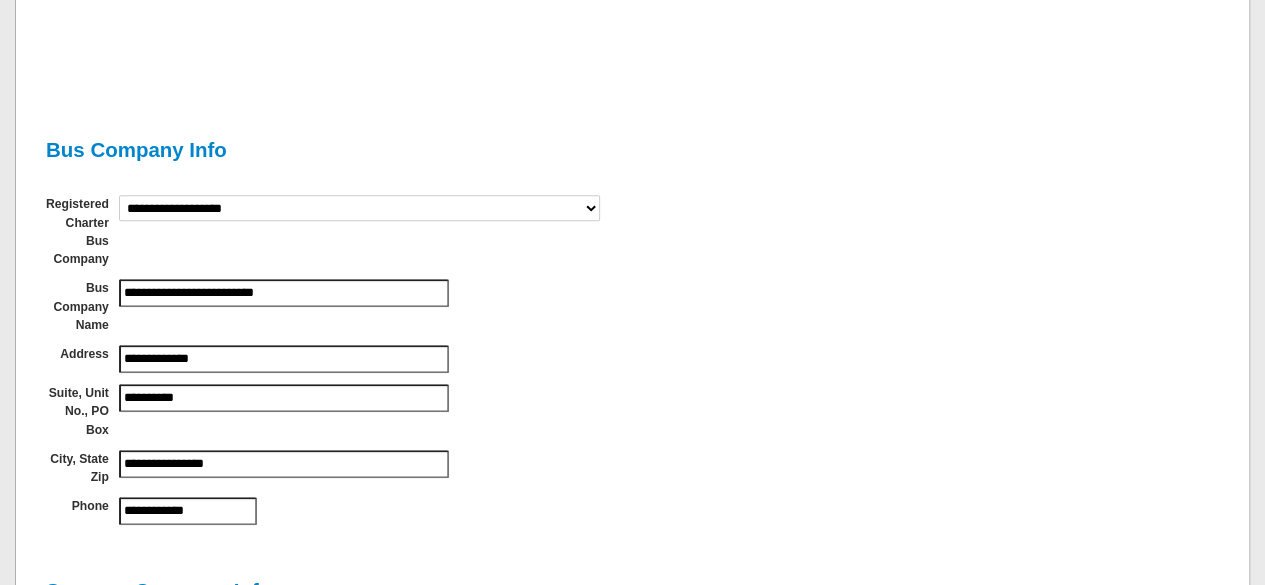 scroll, scrollTop: 500, scrollLeft: 0, axis: vertical 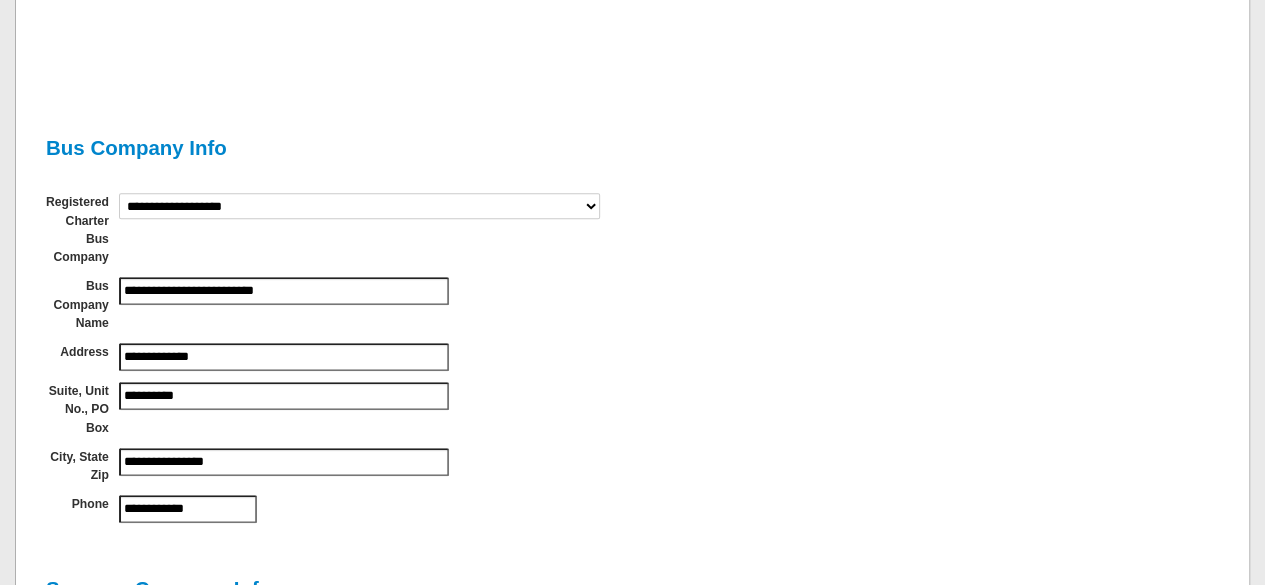 type on "**********" 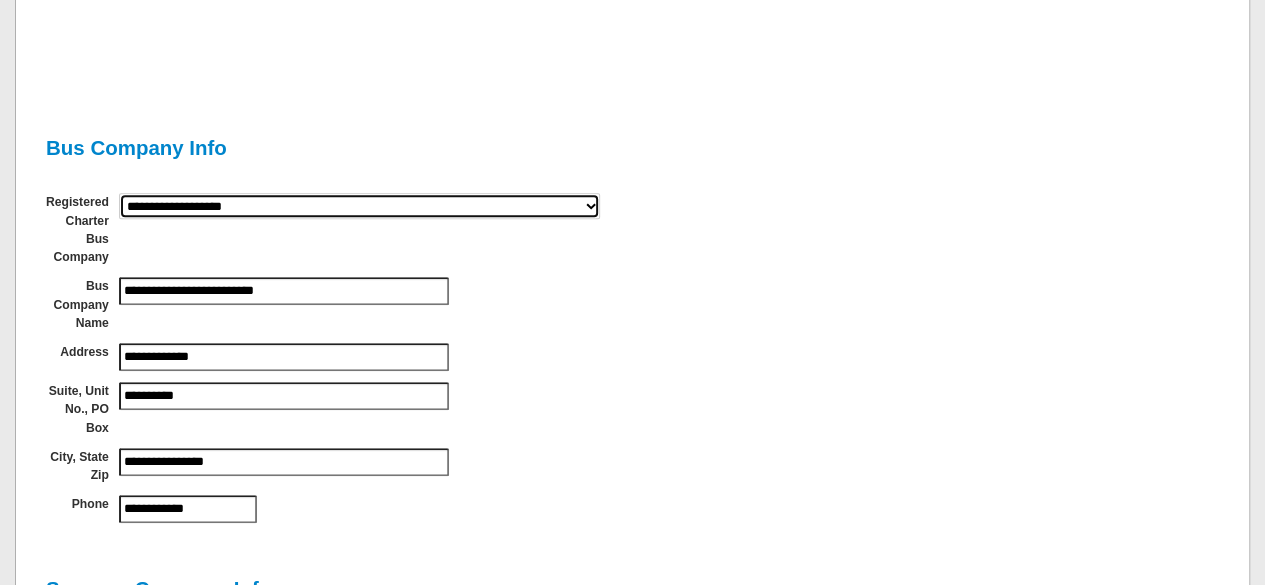 click on "**********" at bounding box center (359, 206) 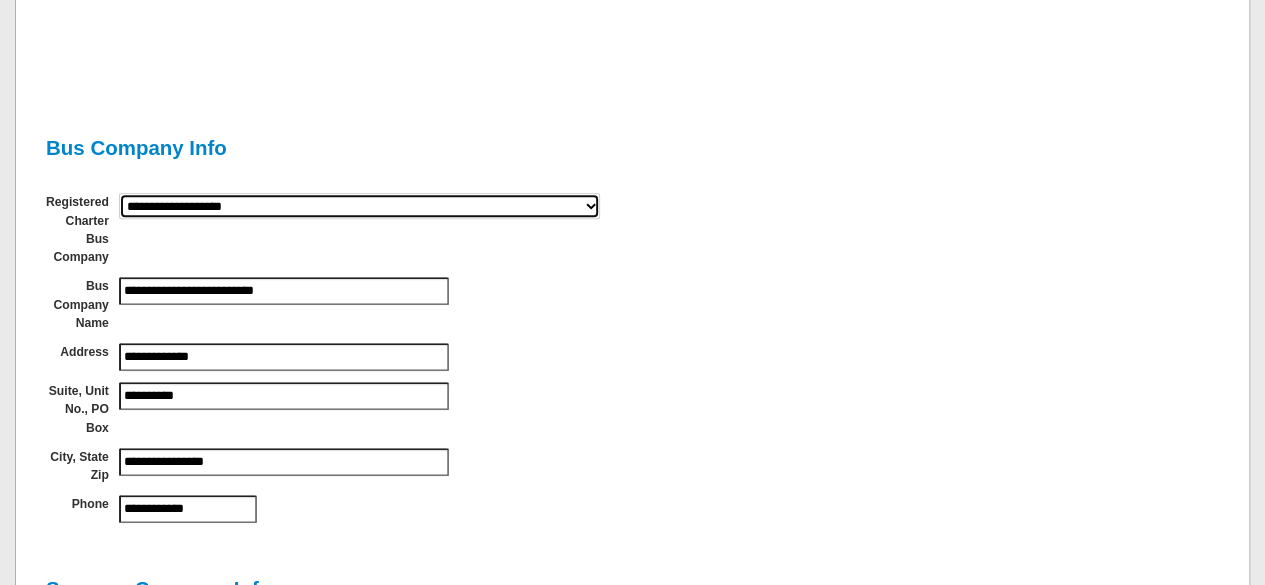 select on "********" 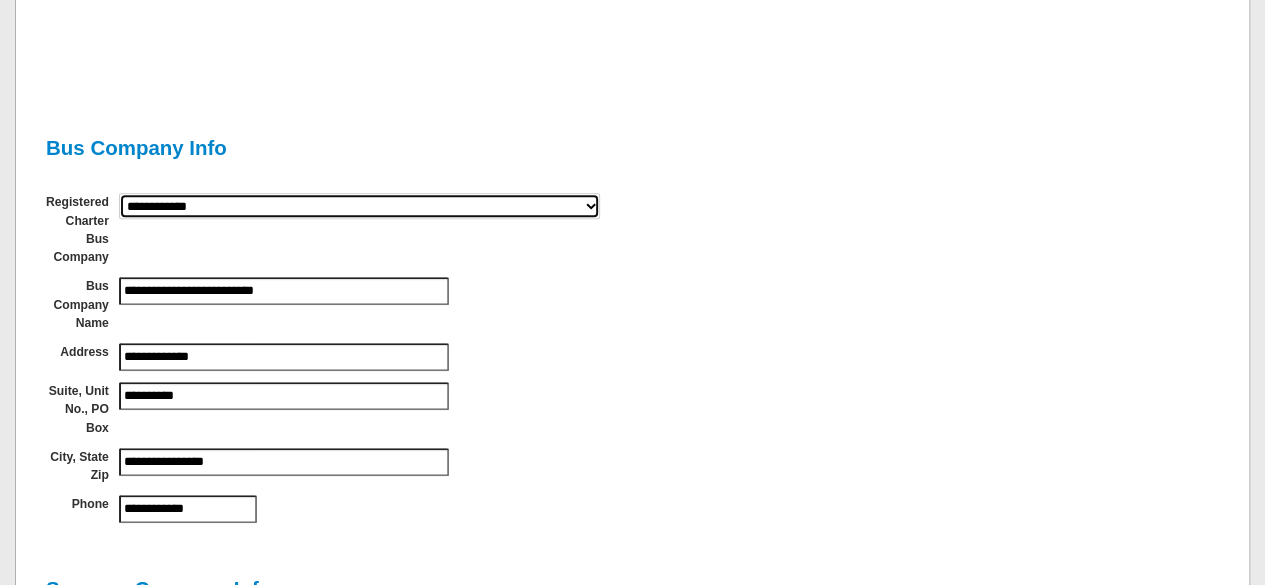 click on "**********" at bounding box center (359, 206) 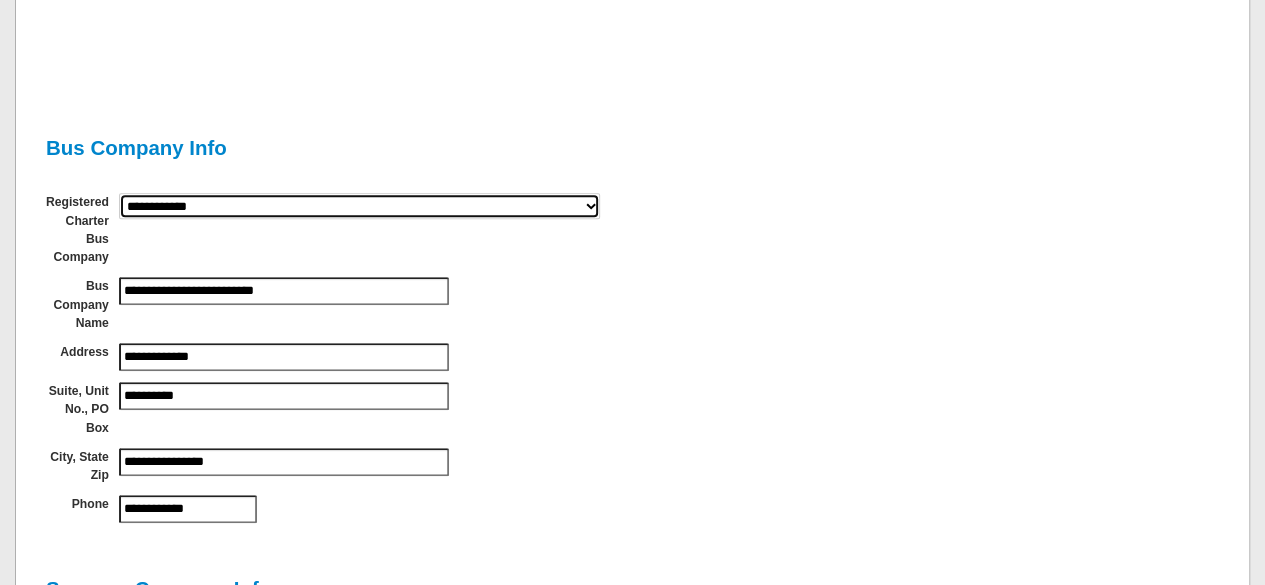scroll, scrollTop: 26, scrollLeft: 0, axis: vertical 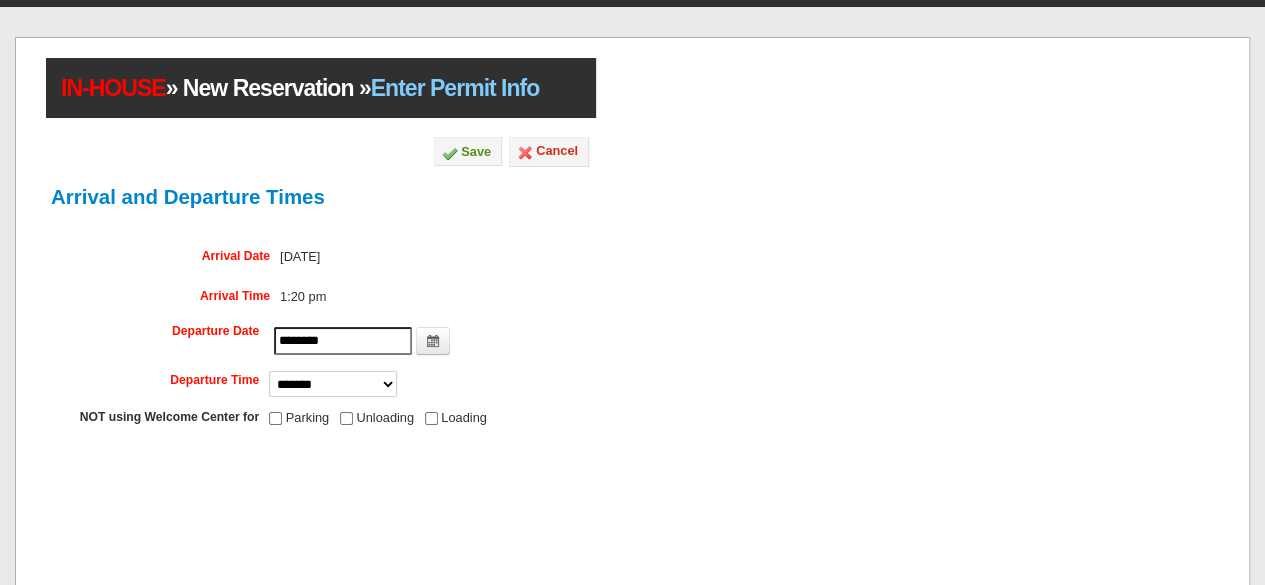 type on "**********" 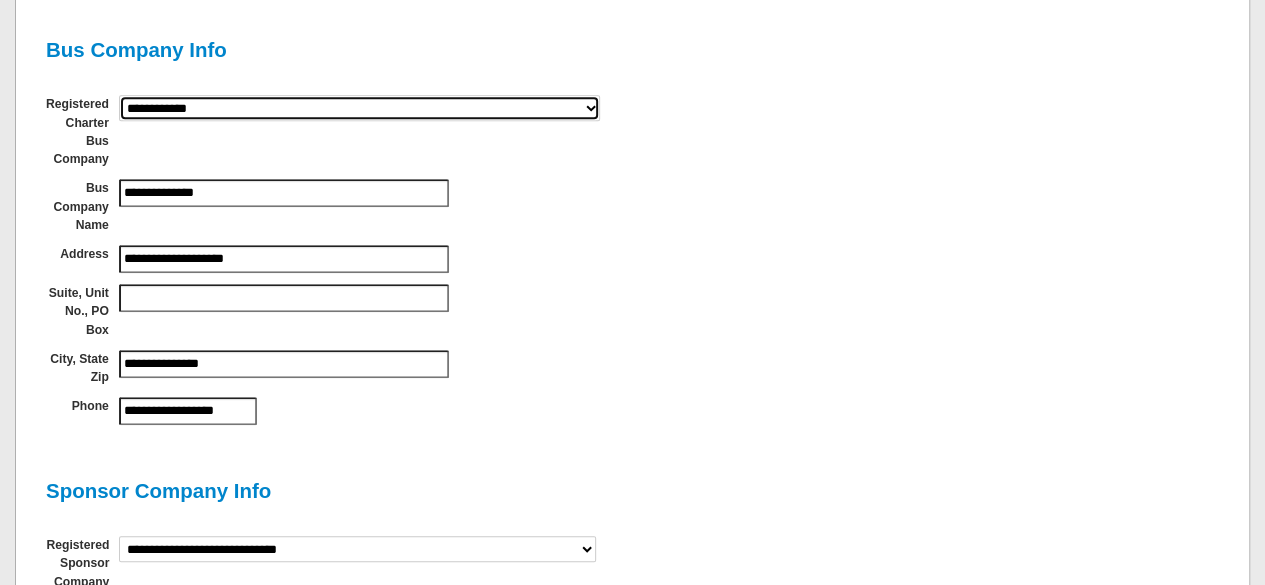 scroll, scrollTop: 600, scrollLeft: 0, axis: vertical 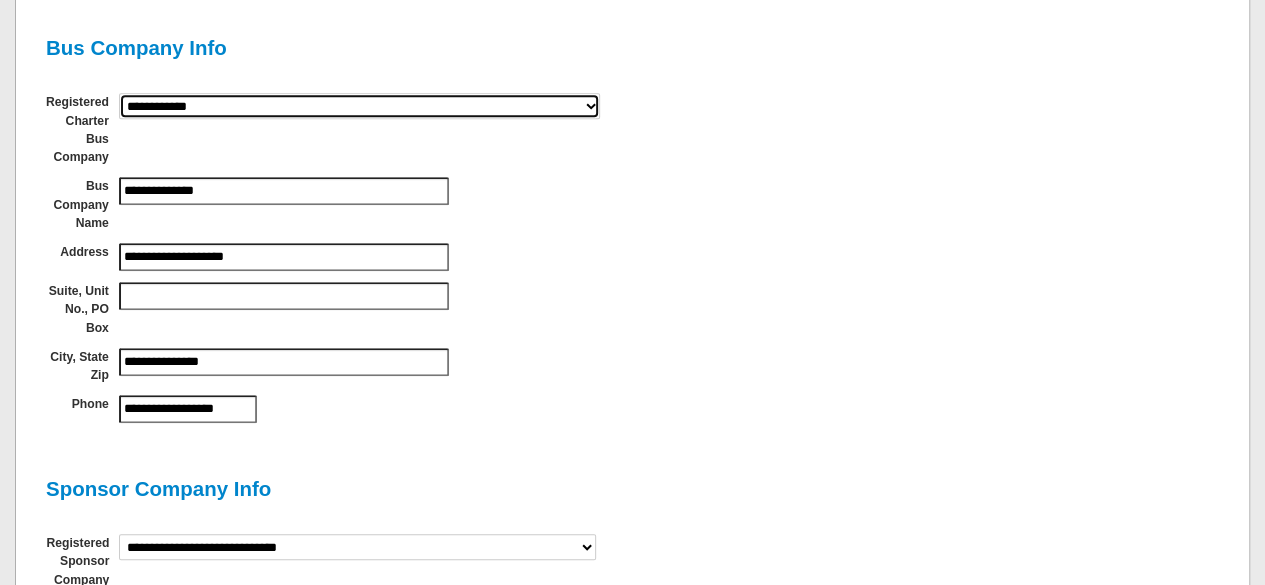 click on "**********" at bounding box center [359, 106] 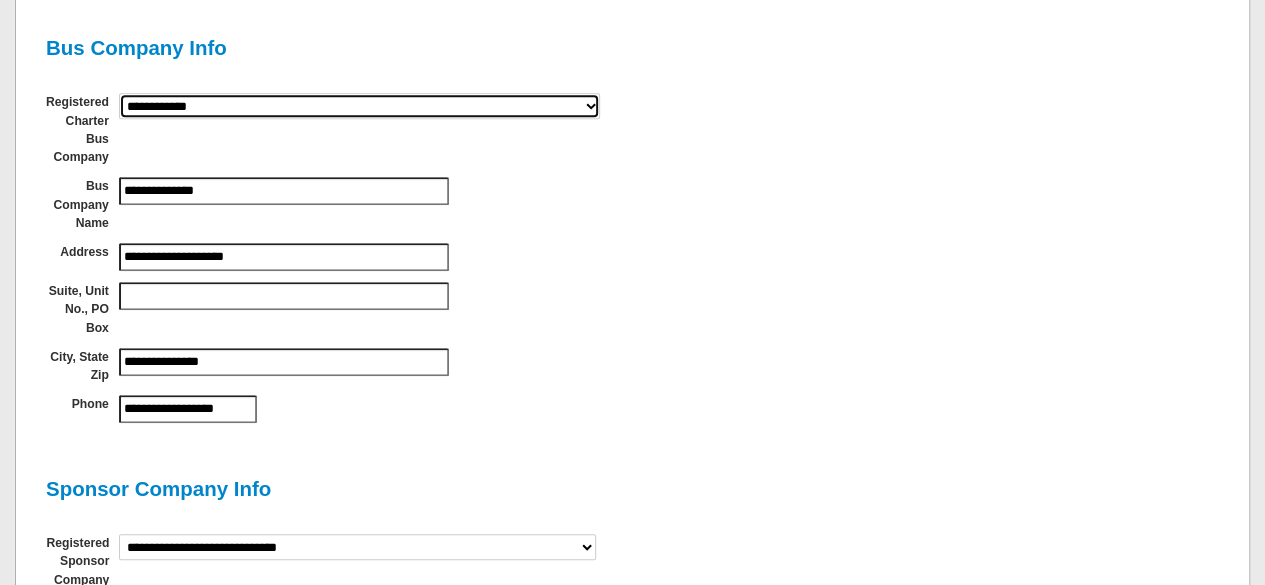select on "*********" 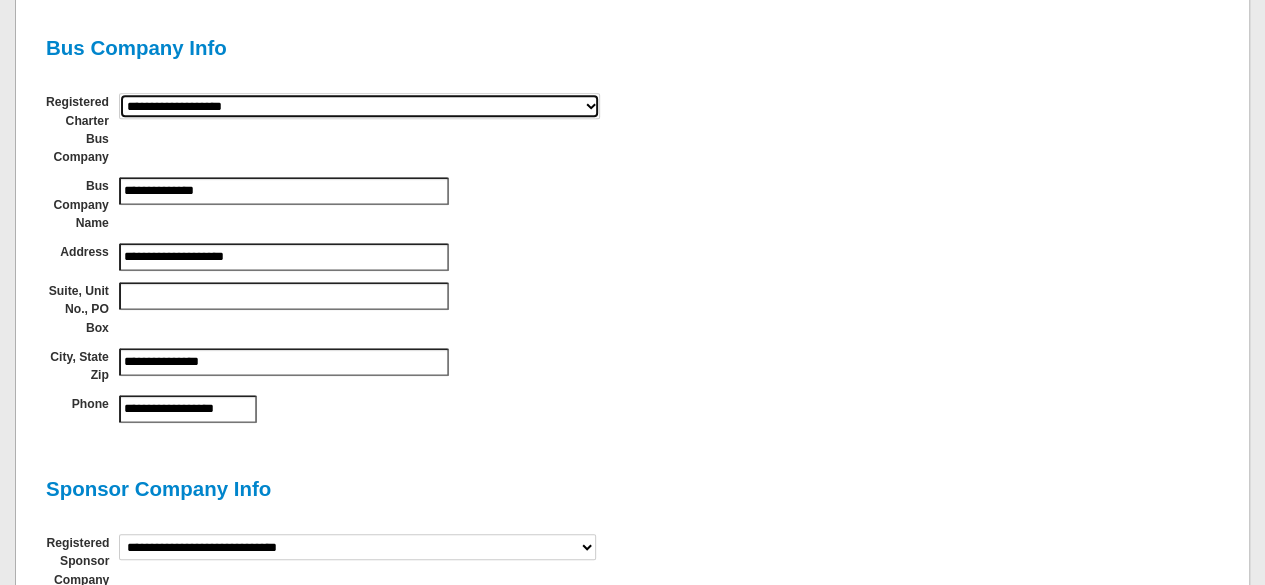 click on "**********" at bounding box center [359, 106] 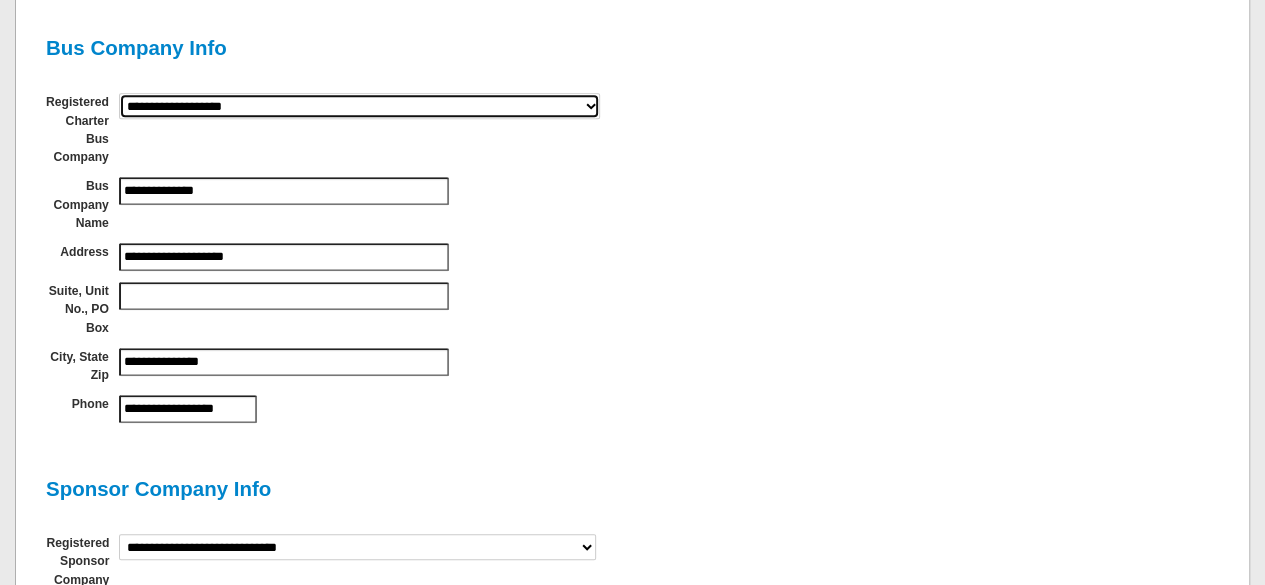 type on "**********" 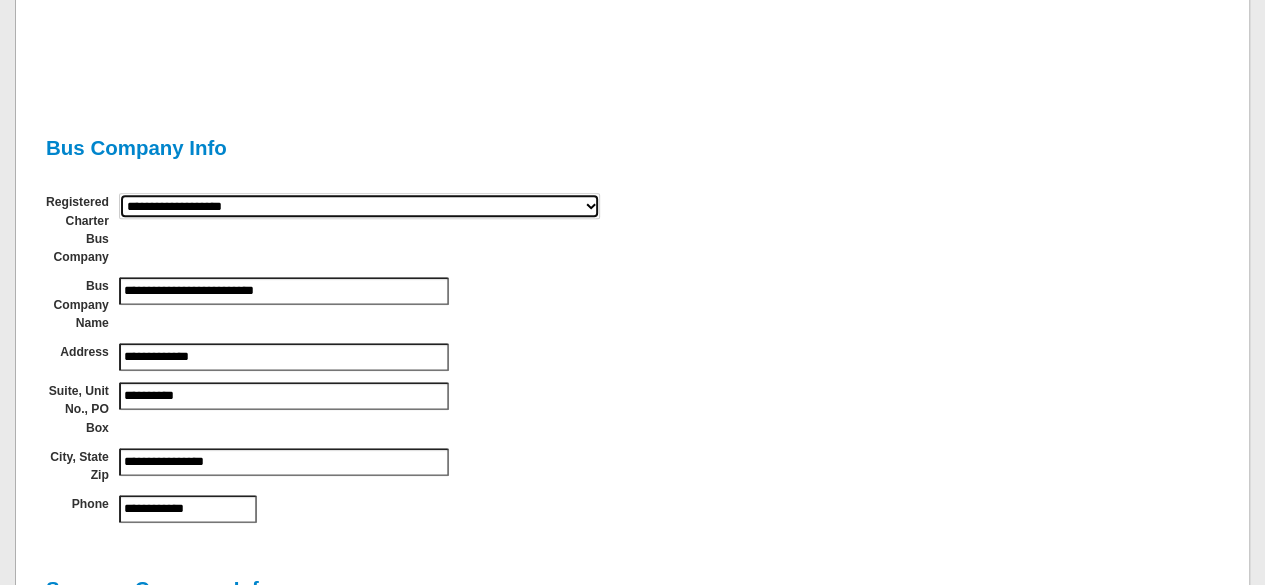 scroll, scrollTop: 0, scrollLeft: 0, axis: both 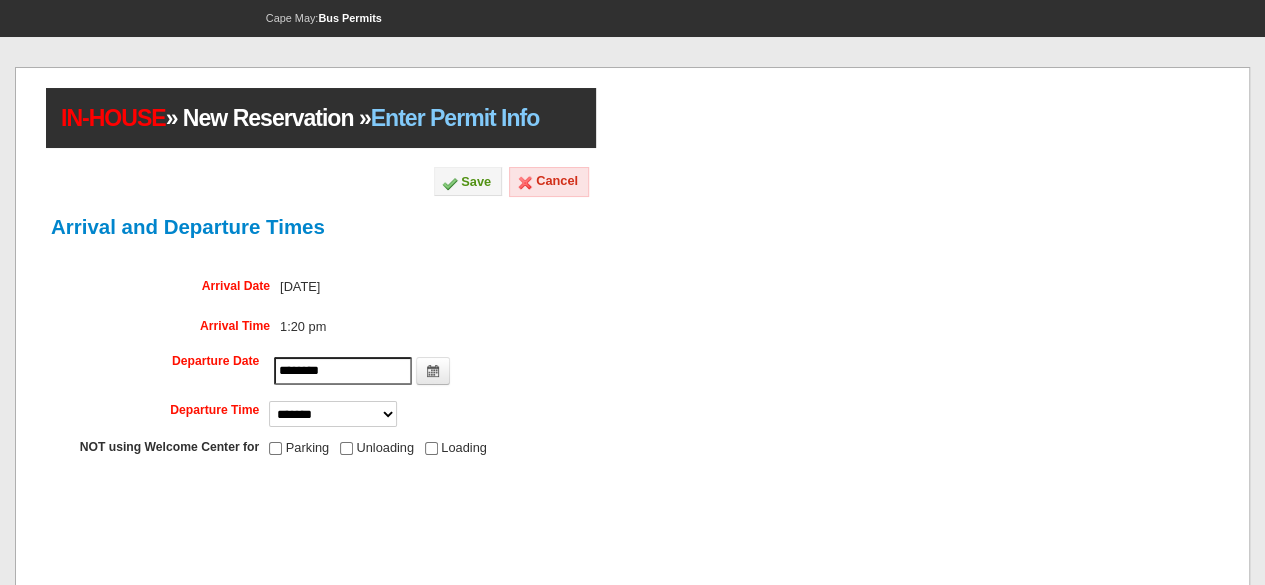 click on "Cancel" at bounding box center (549, 182) 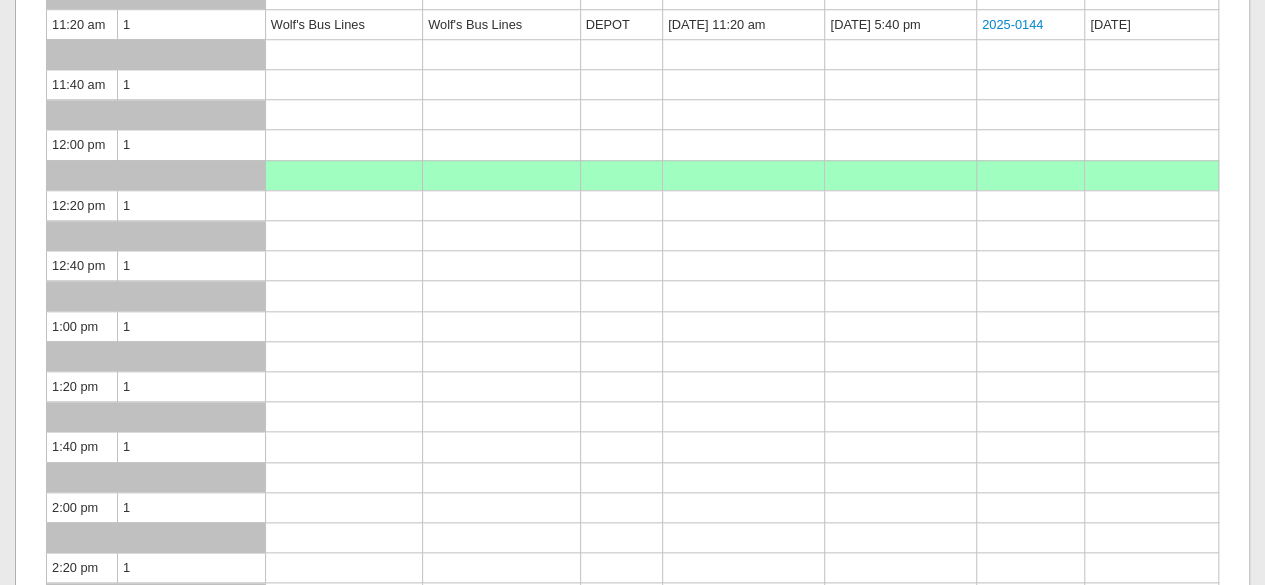 scroll, scrollTop: 900, scrollLeft: 0, axis: vertical 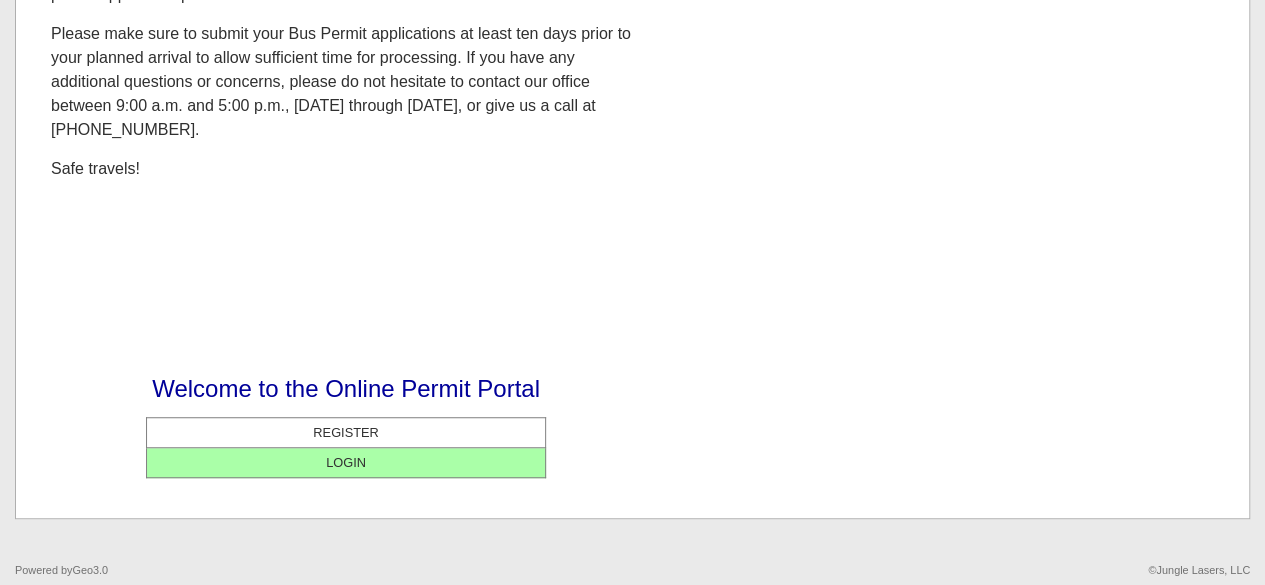 click on "LOGIN" at bounding box center (346, 462) 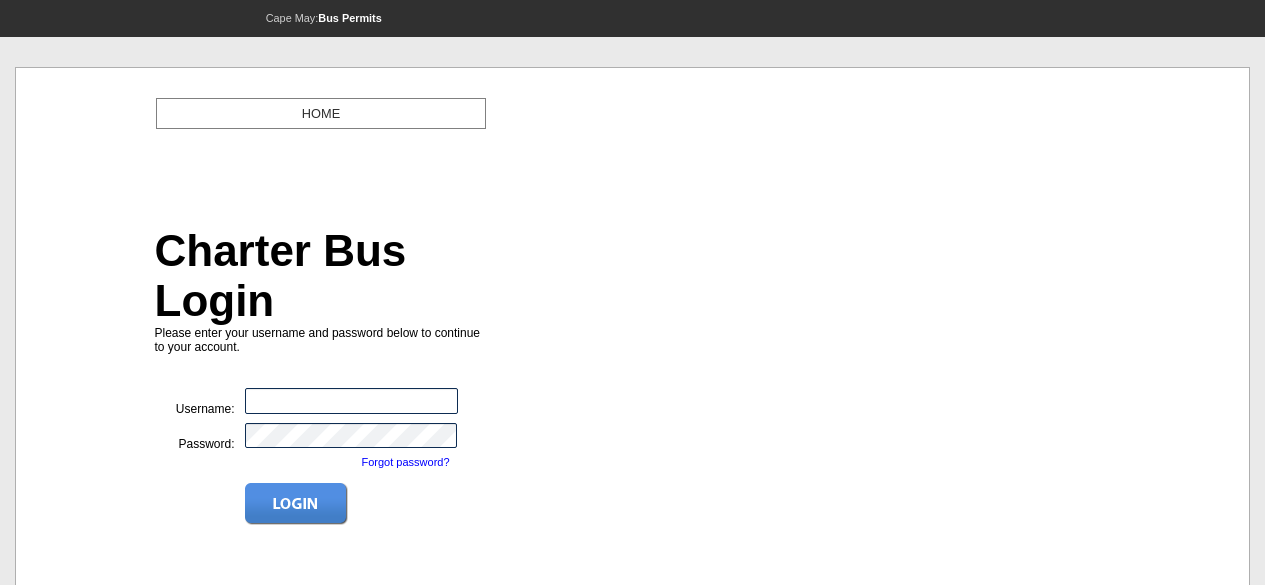 scroll, scrollTop: 0, scrollLeft: 0, axis: both 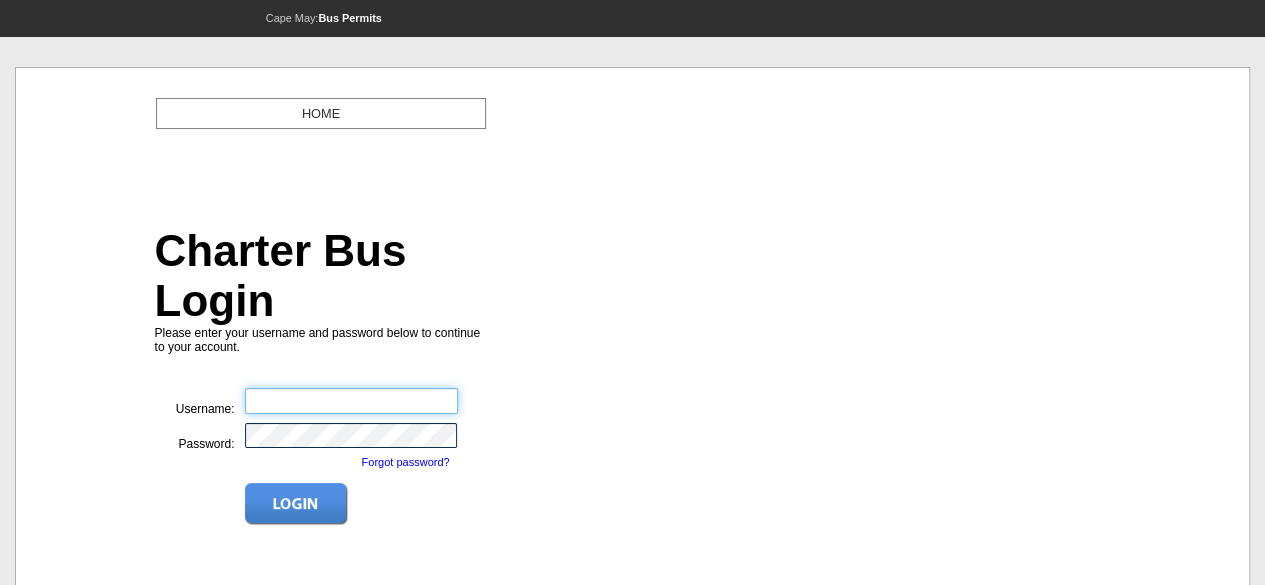 type on "**********" 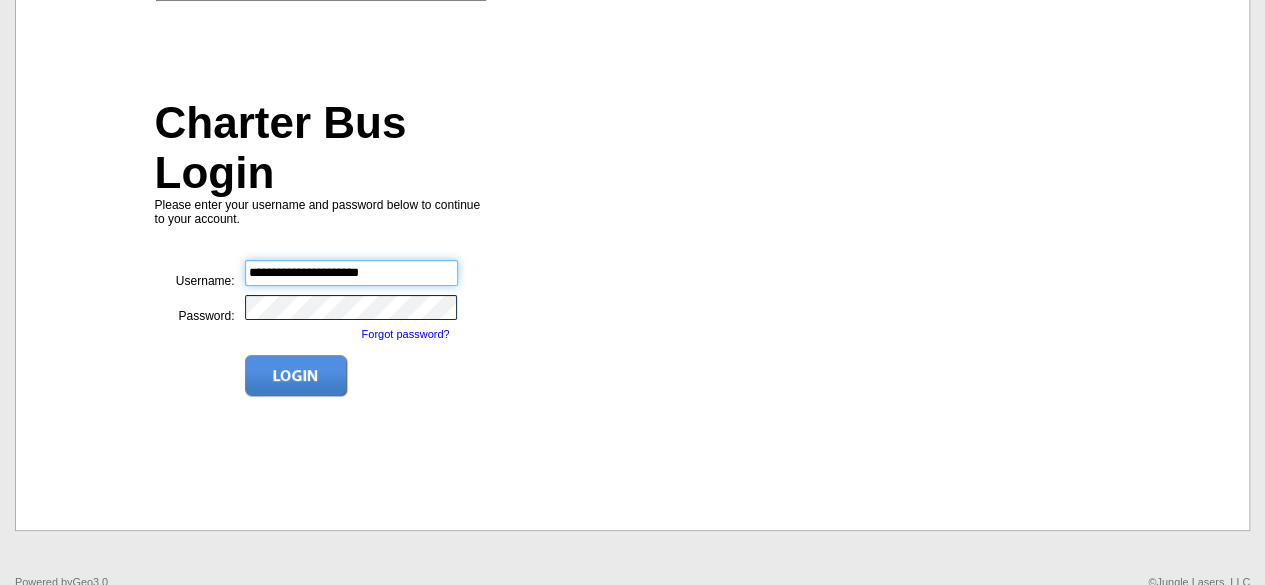 scroll, scrollTop: 145, scrollLeft: 0, axis: vertical 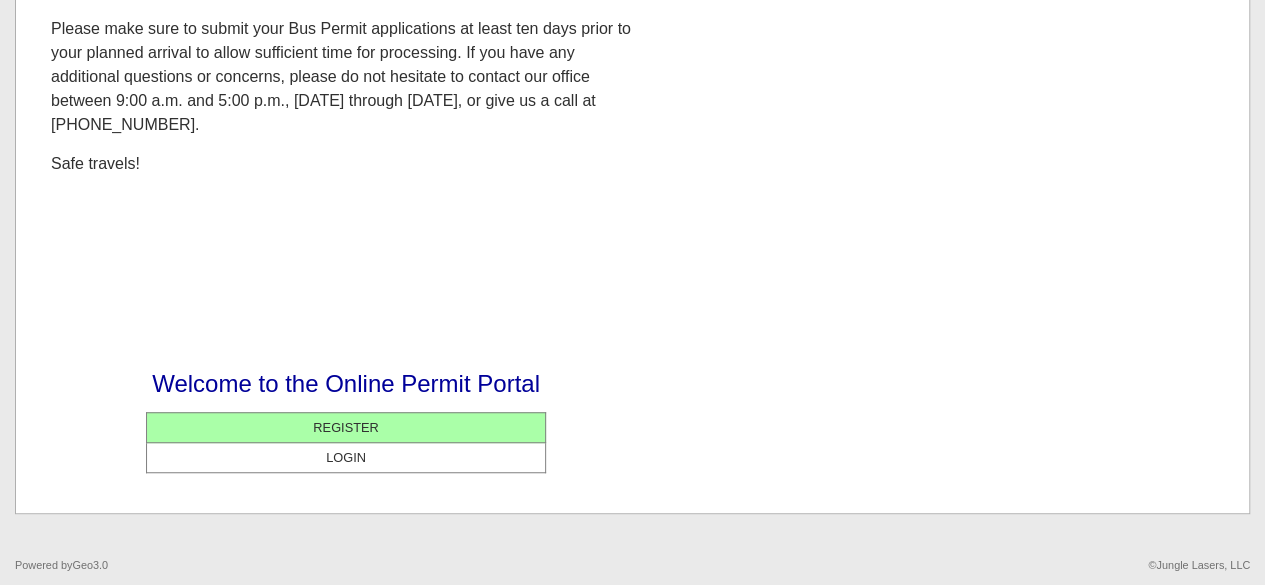 click on "REGISTER" at bounding box center (346, 427) 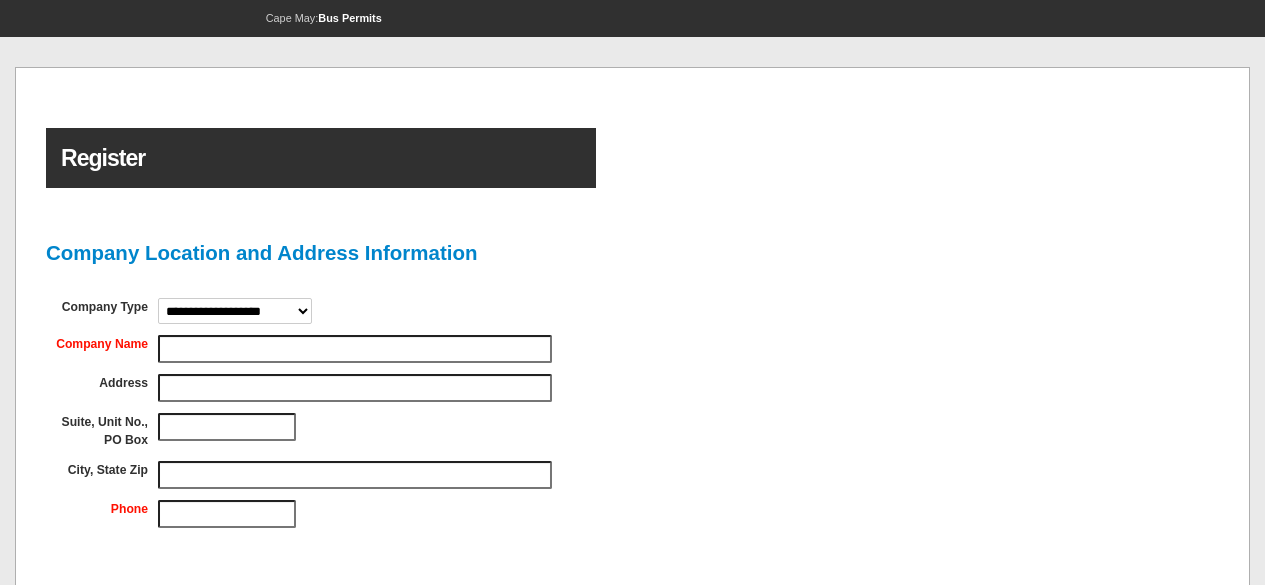 scroll, scrollTop: 0, scrollLeft: 0, axis: both 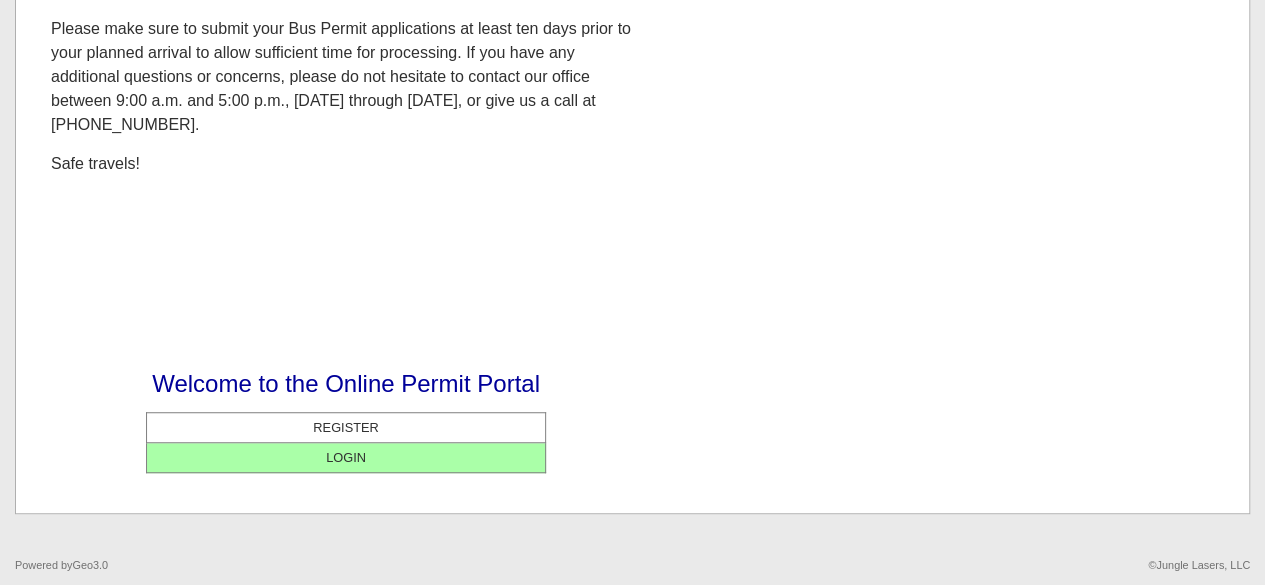 click on "LOGIN" at bounding box center (346, 457) 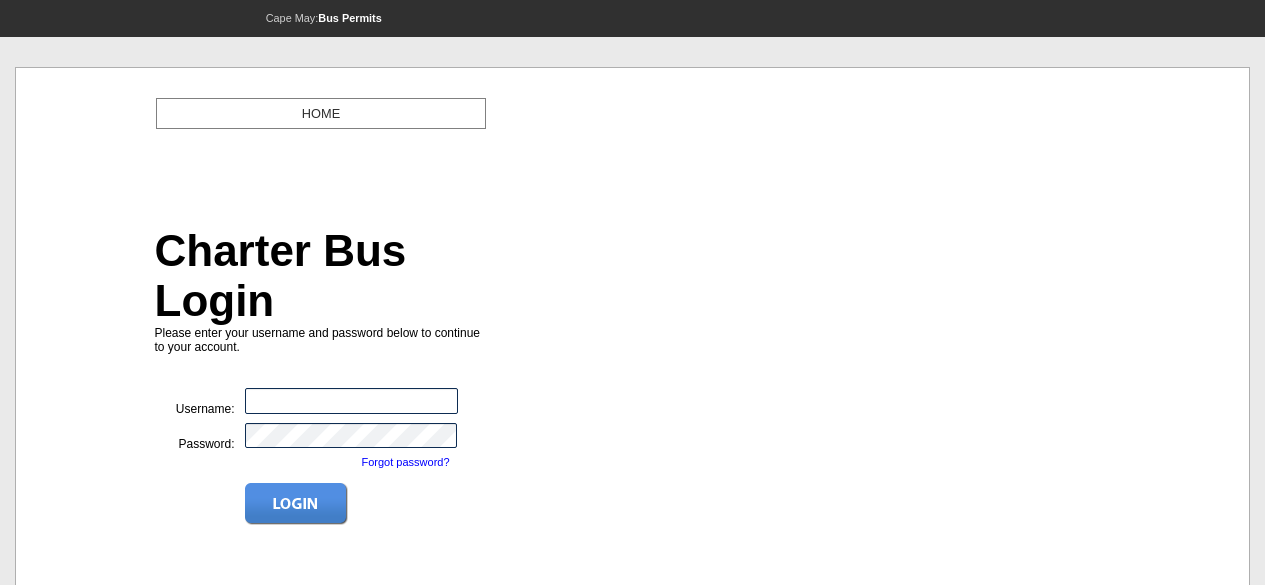 scroll, scrollTop: 0, scrollLeft: 0, axis: both 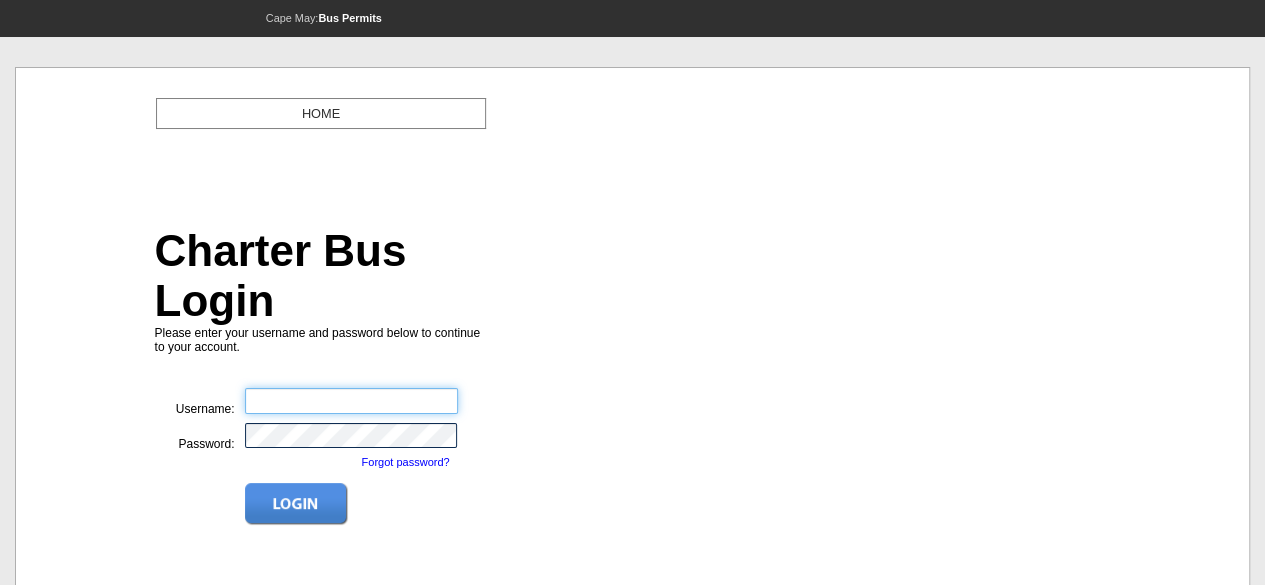type on "**********" 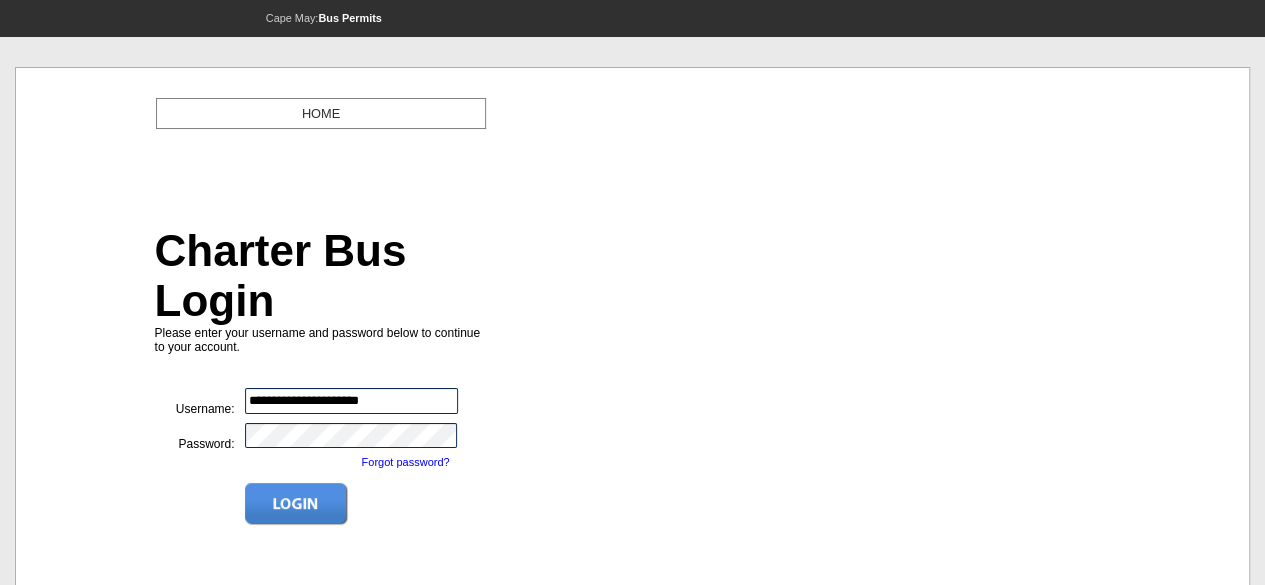 click at bounding box center [296, 504] 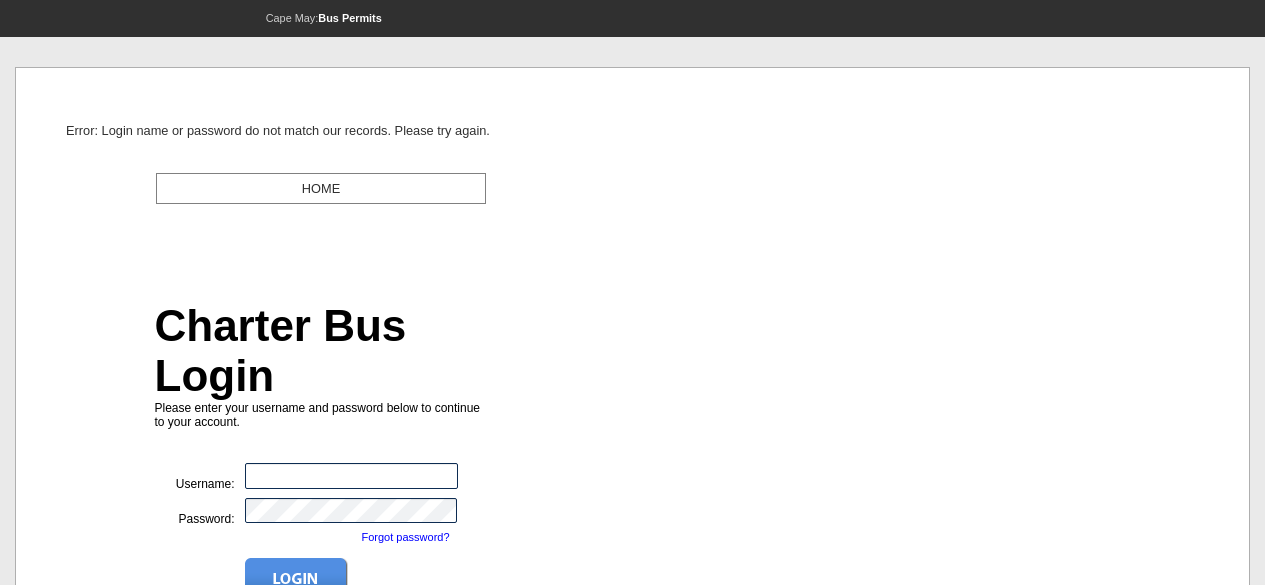 scroll, scrollTop: 0, scrollLeft: 0, axis: both 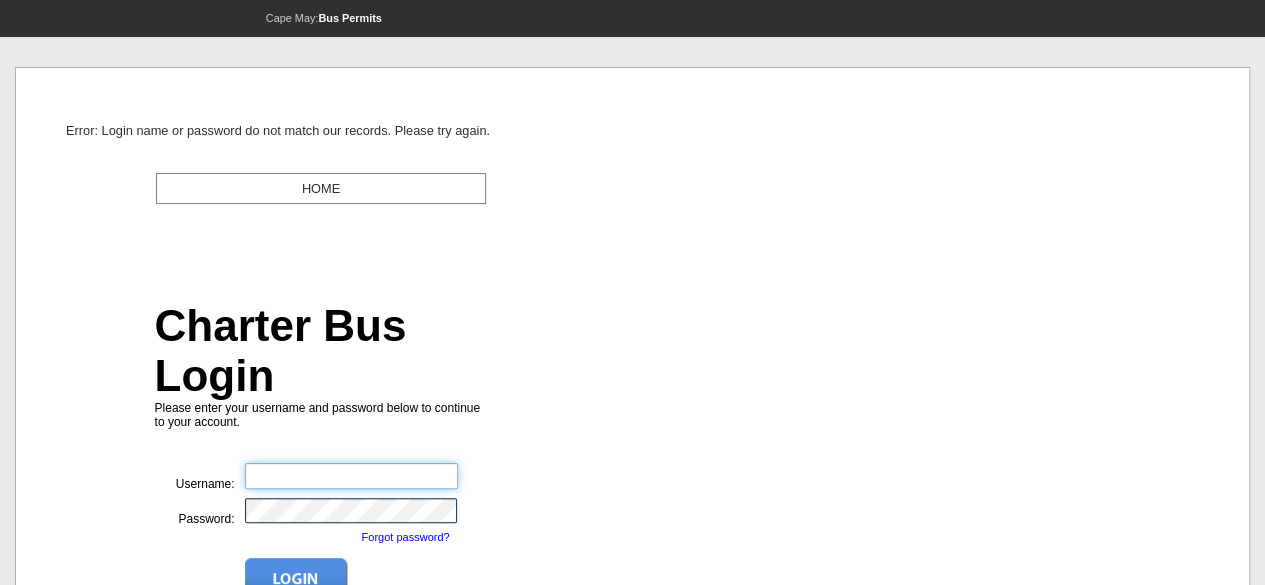 type on "**********" 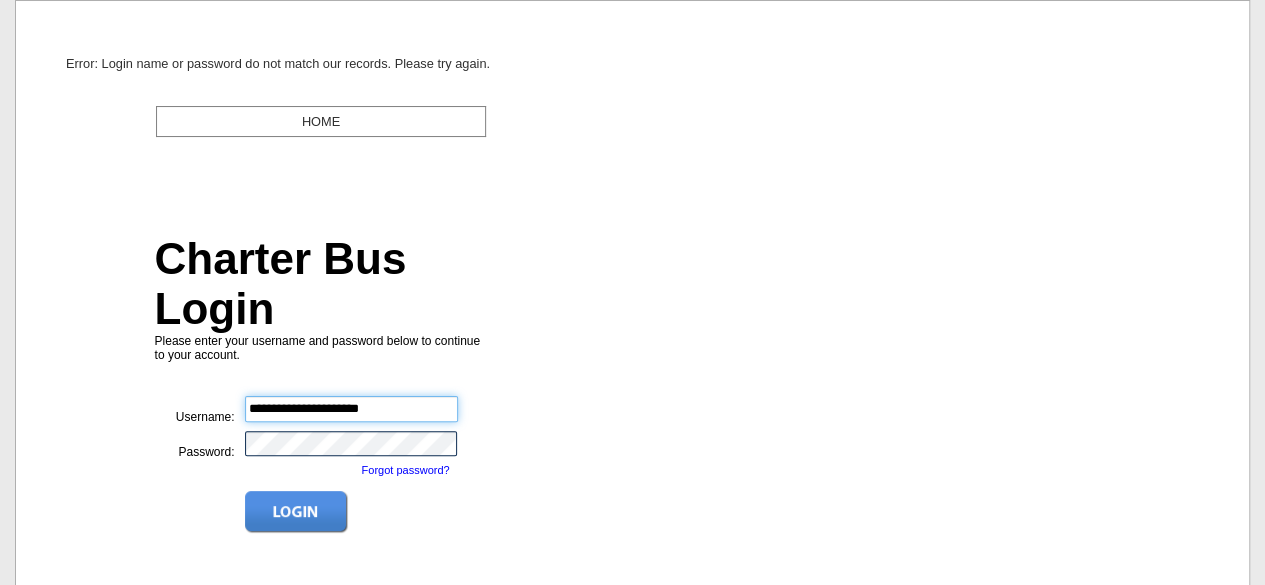 scroll, scrollTop: 200, scrollLeft: 0, axis: vertical 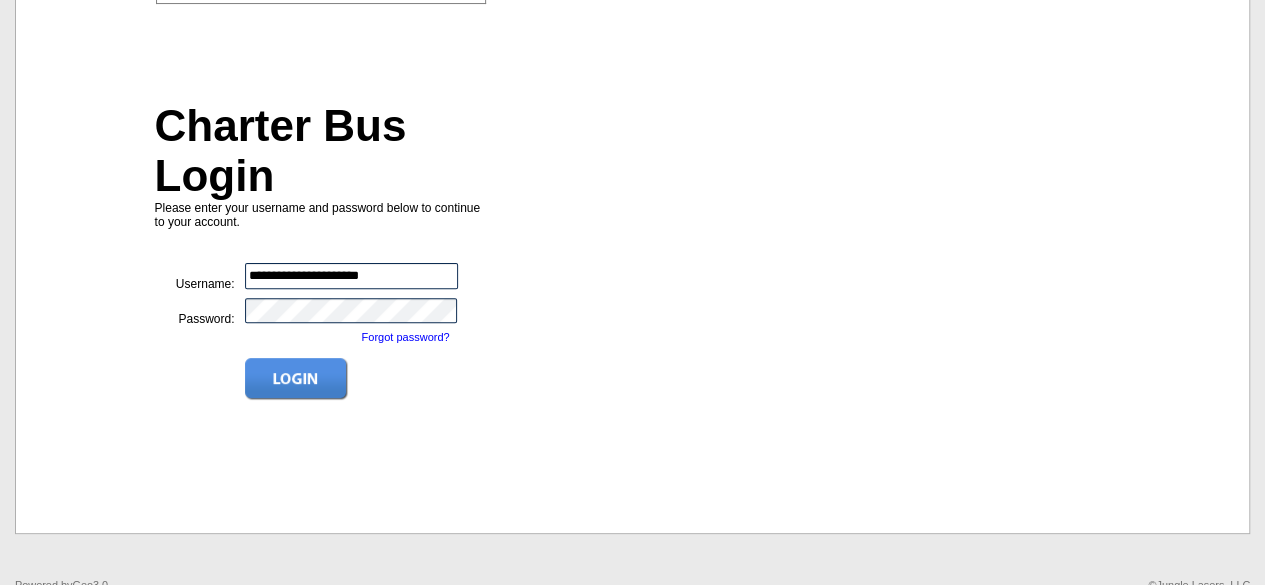 click at bounding box center [296, 379] 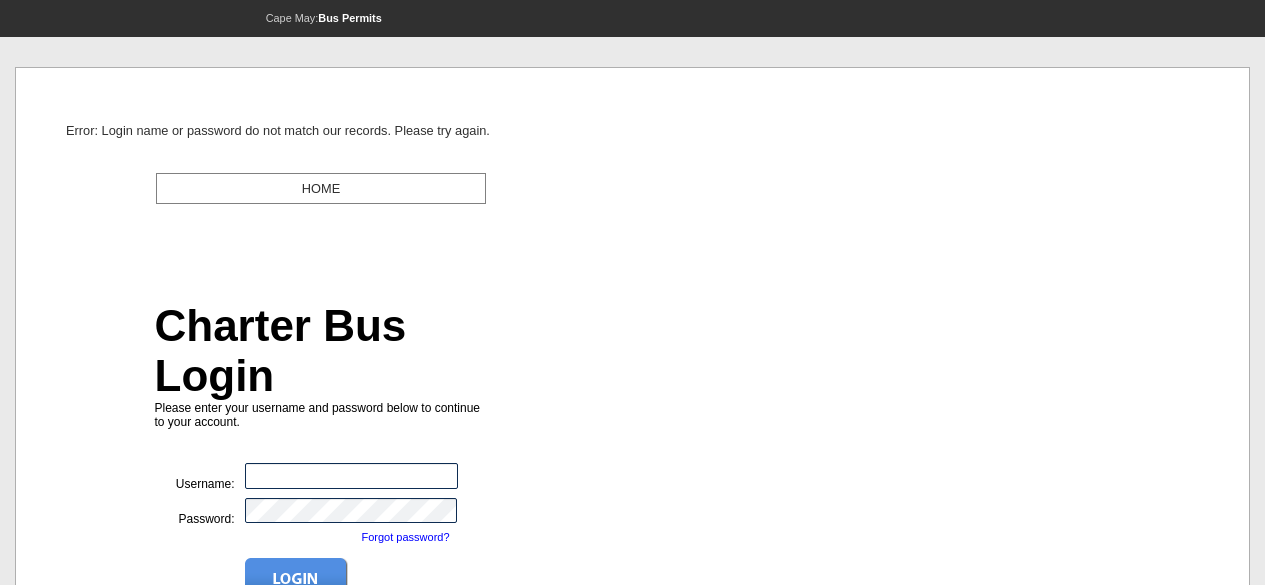 scroll, scrollTop: 0, scrollLeft: 0, axis: both 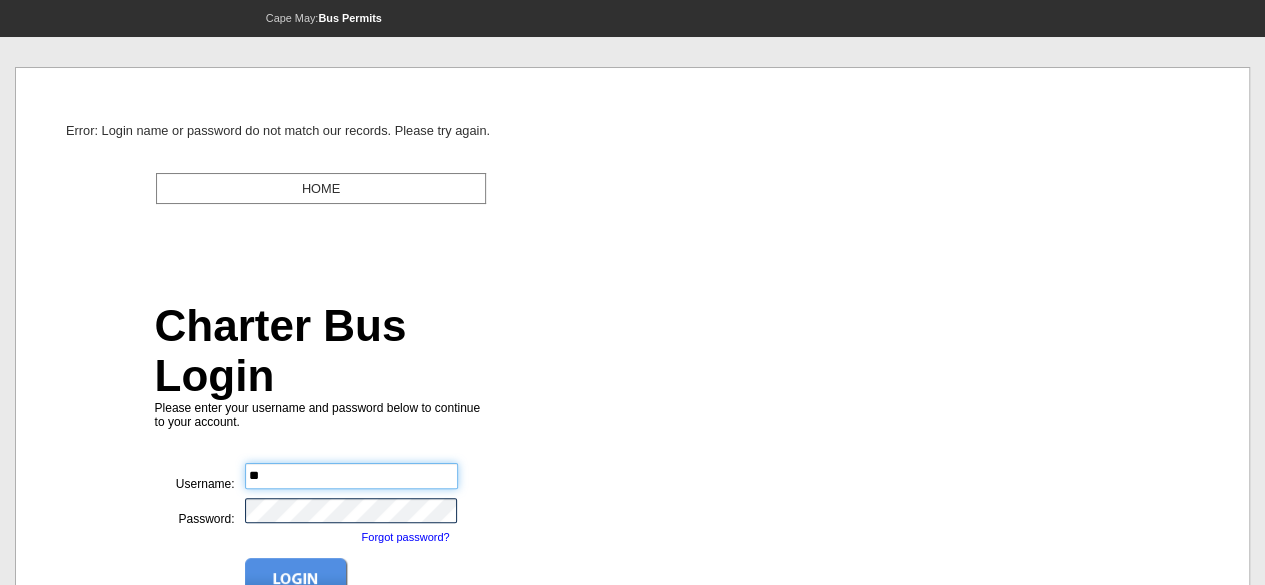 type on "*" 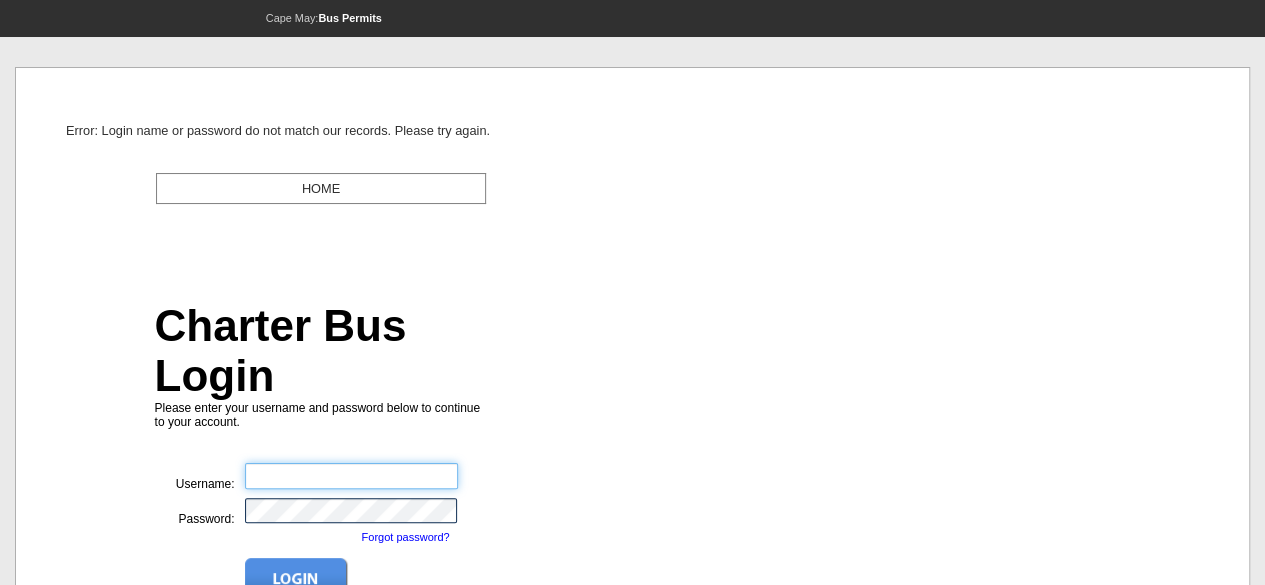 scroll, scrollTop: 34, scrollLeft: 0, axis: vertical 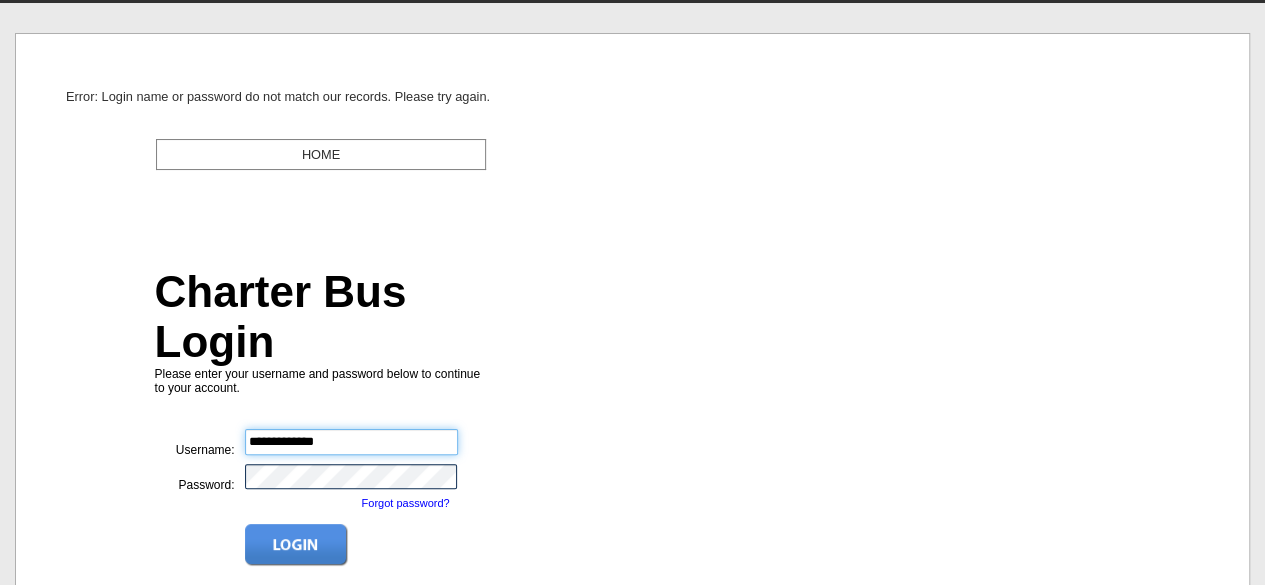 type on "**********" 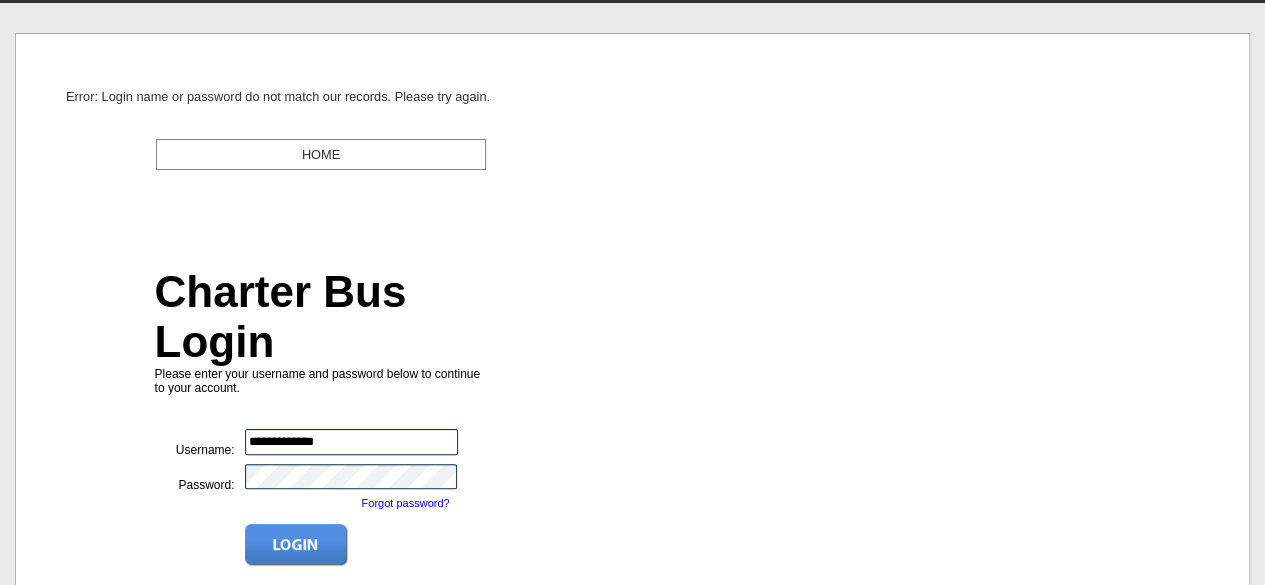 click at bounding box center (296, 545) 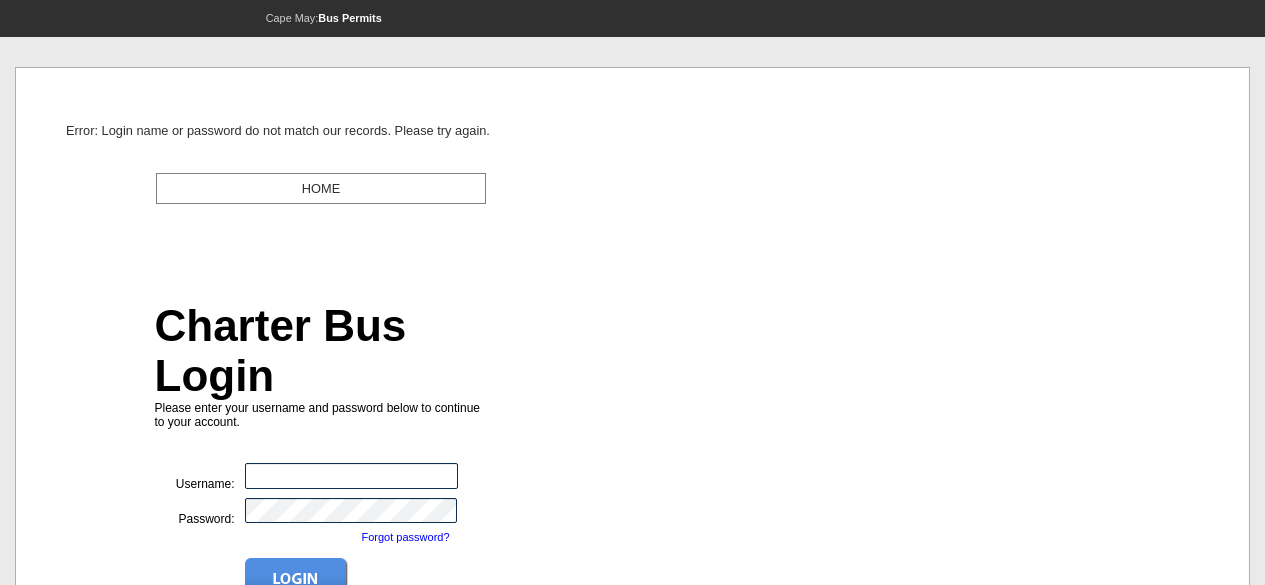 scroll, scrollTop: 0, scrollLeft: 0, axis: both 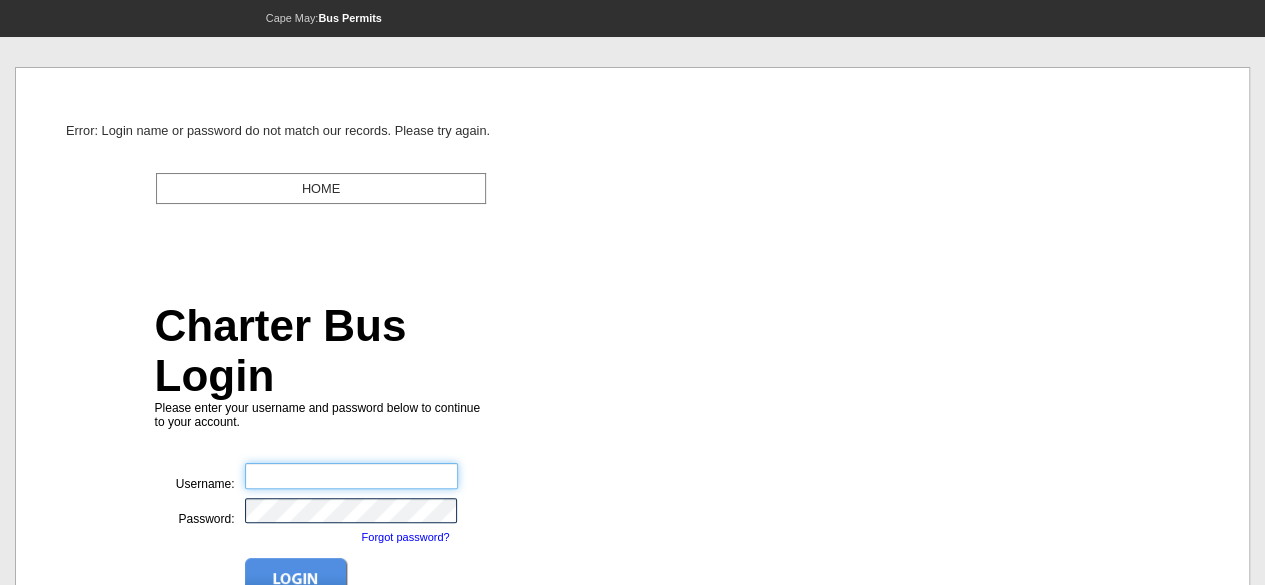 type on "**********" 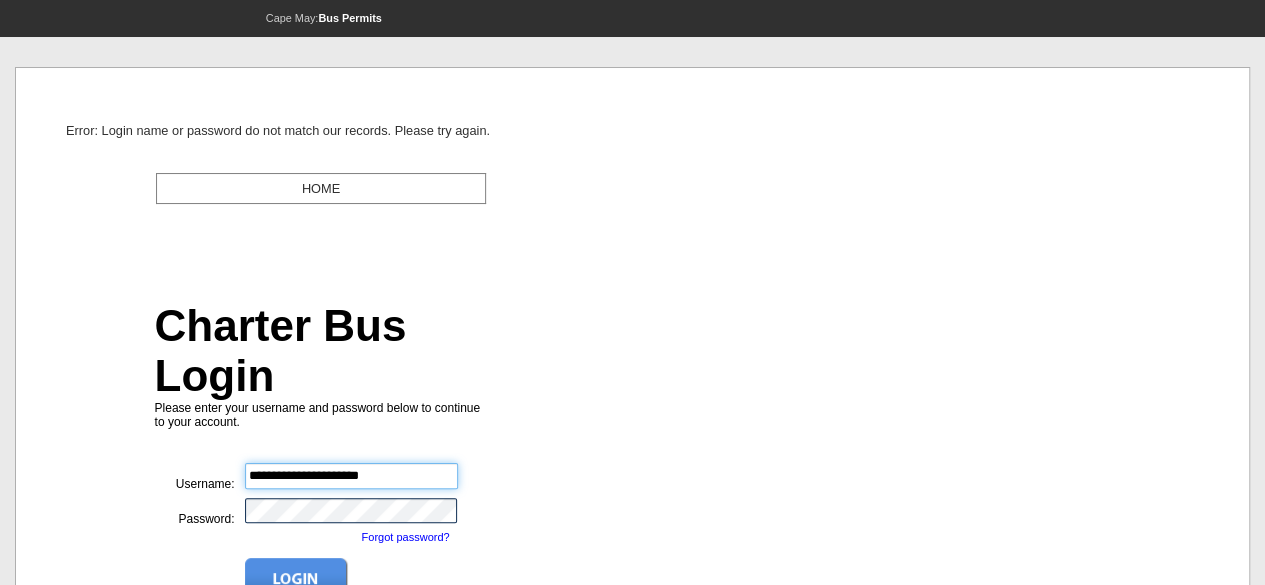 drag, startPoint x: 411, startPoint y: 429, endPoint x: 980, endPoint y: 355, distance: 573.79175 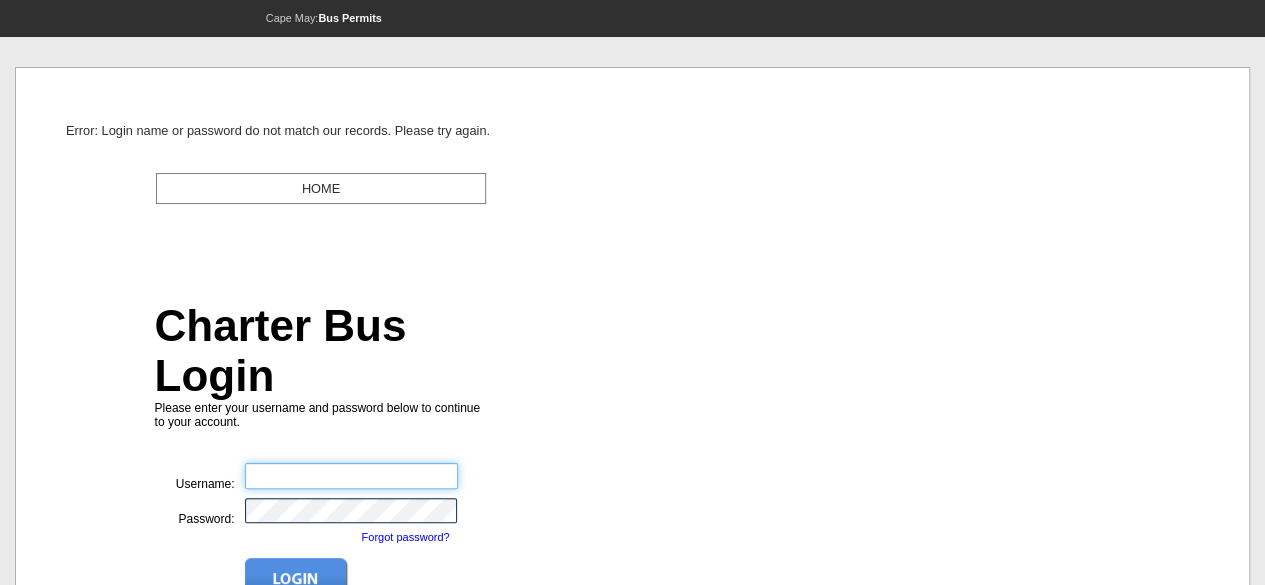 scroll, scrollTop: 34, scrollLeft: 0, axis: vertical 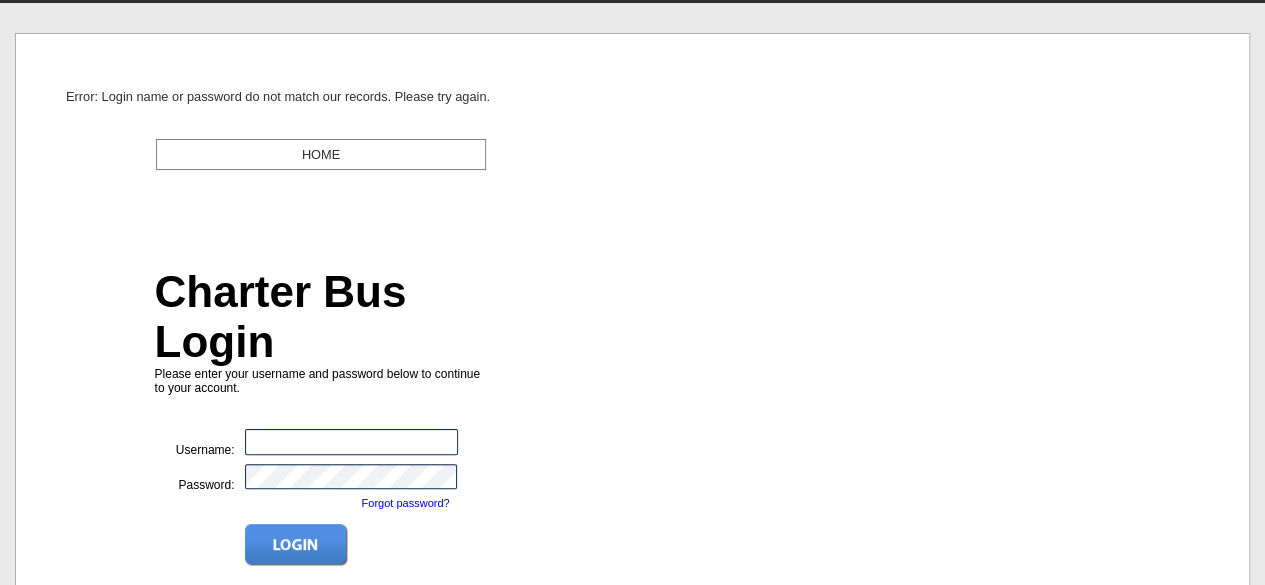 click on "Error: Login name or password do not match our records. Please try again.
HOME
Charter Bus Login
Please enter your username and password below to continue to your account.
Username:
Password:
Forgot password?" at bounding box center [632, 341] 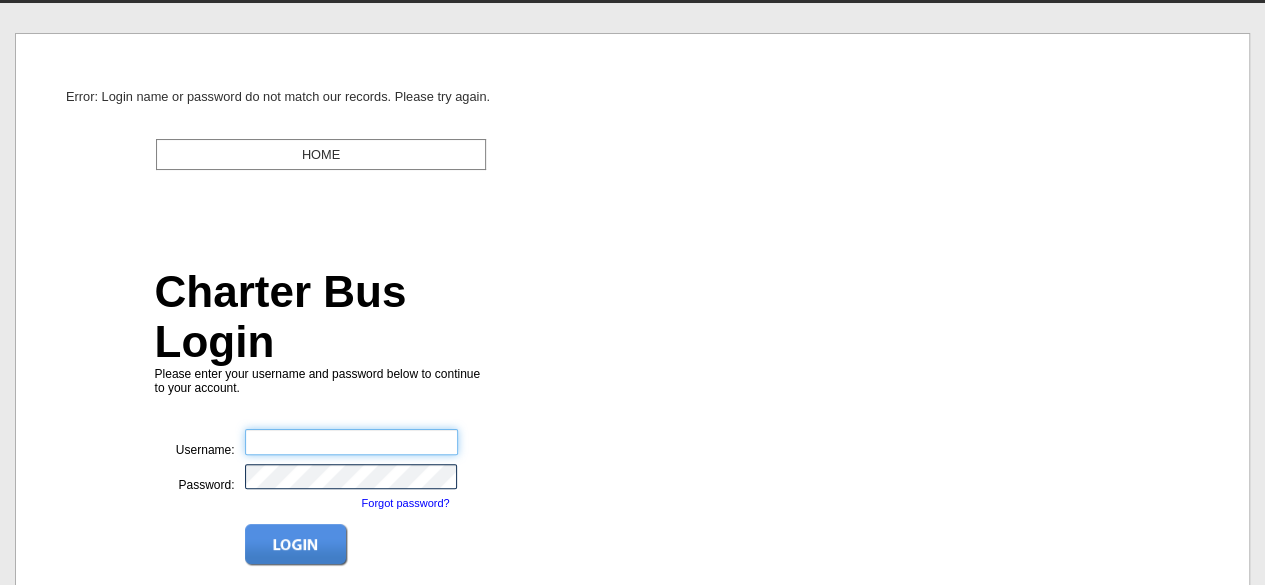 click at bounding box center [351, 442] 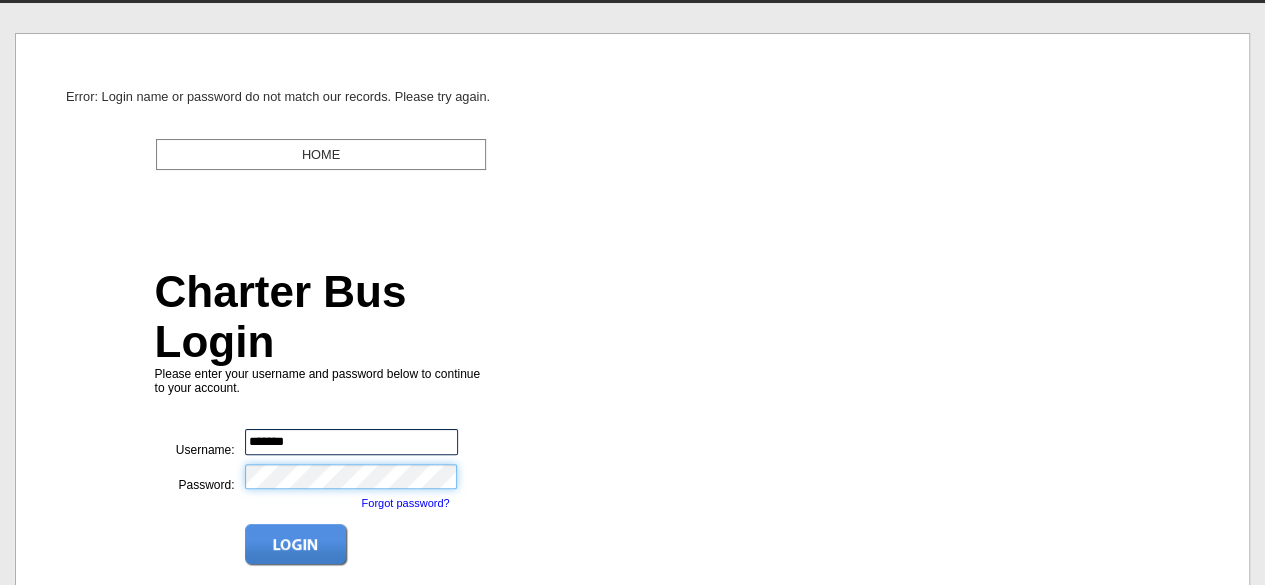 scroll, scrollTop: 69, scrollLeft: 0, axis: vertical 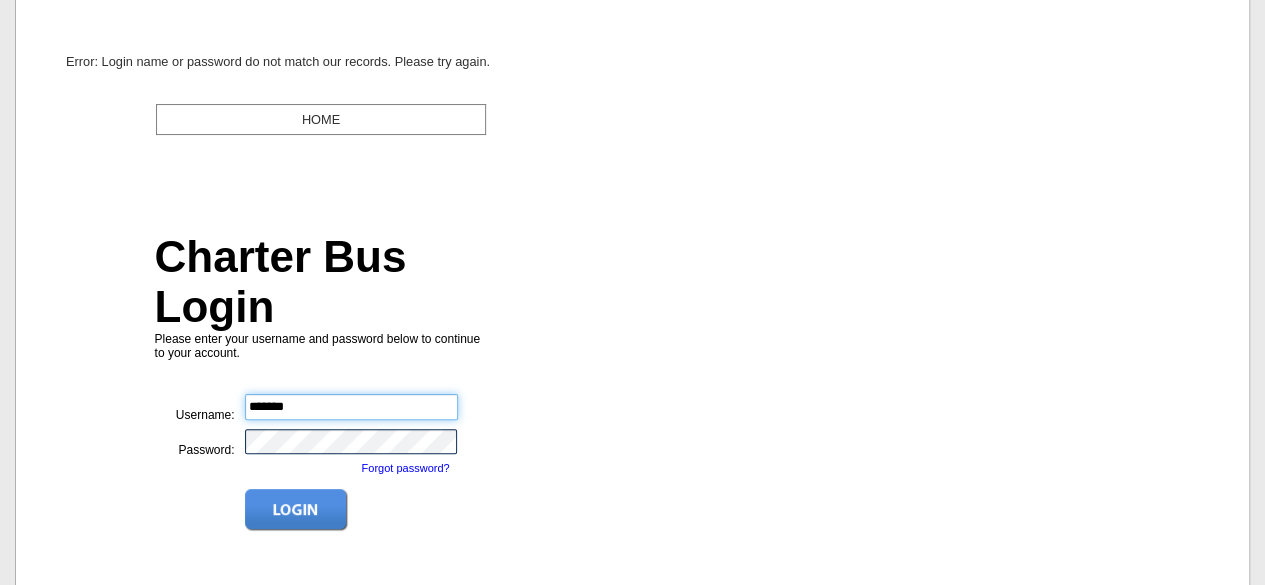 click on "*******" at bounding box center (351, 407) 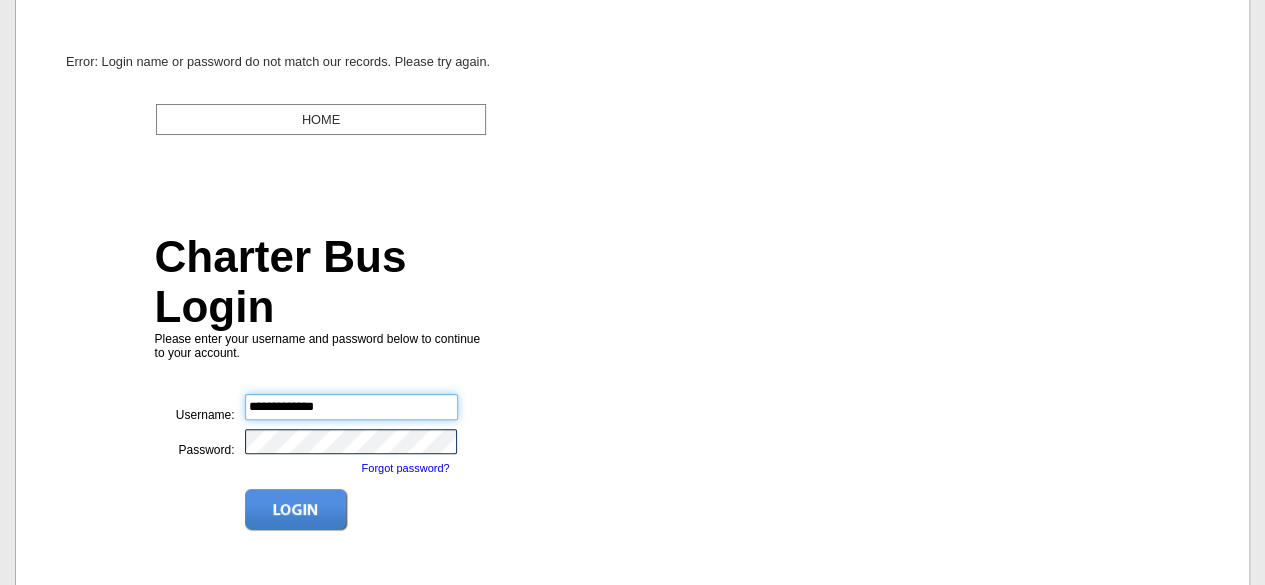 type on "**********" 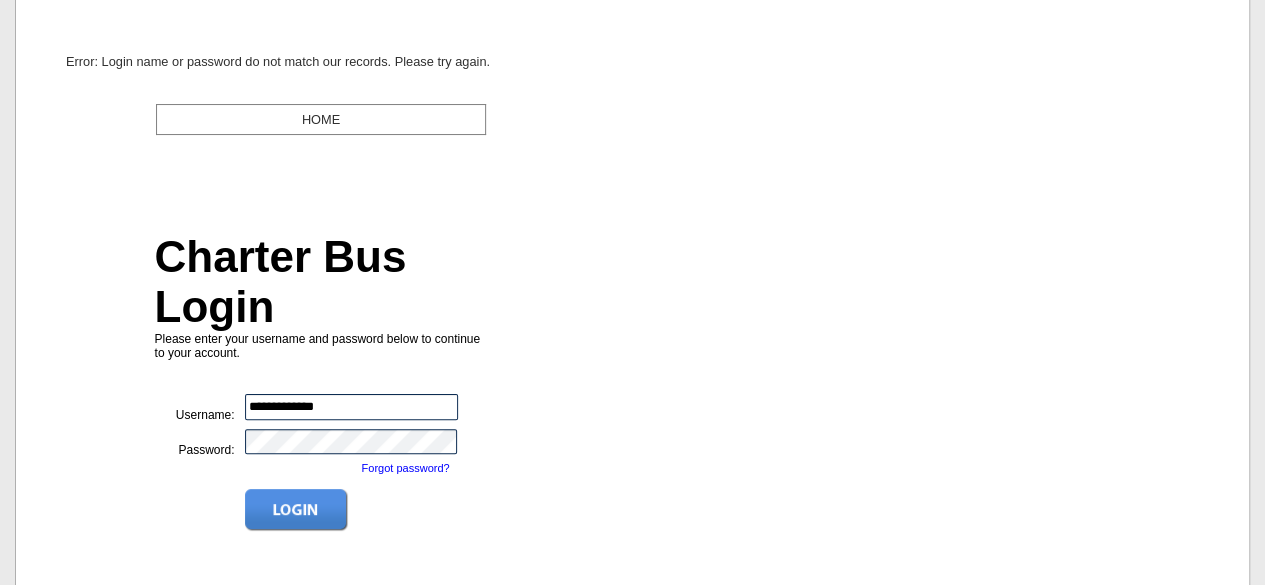 click at bounding box center [296, 510] 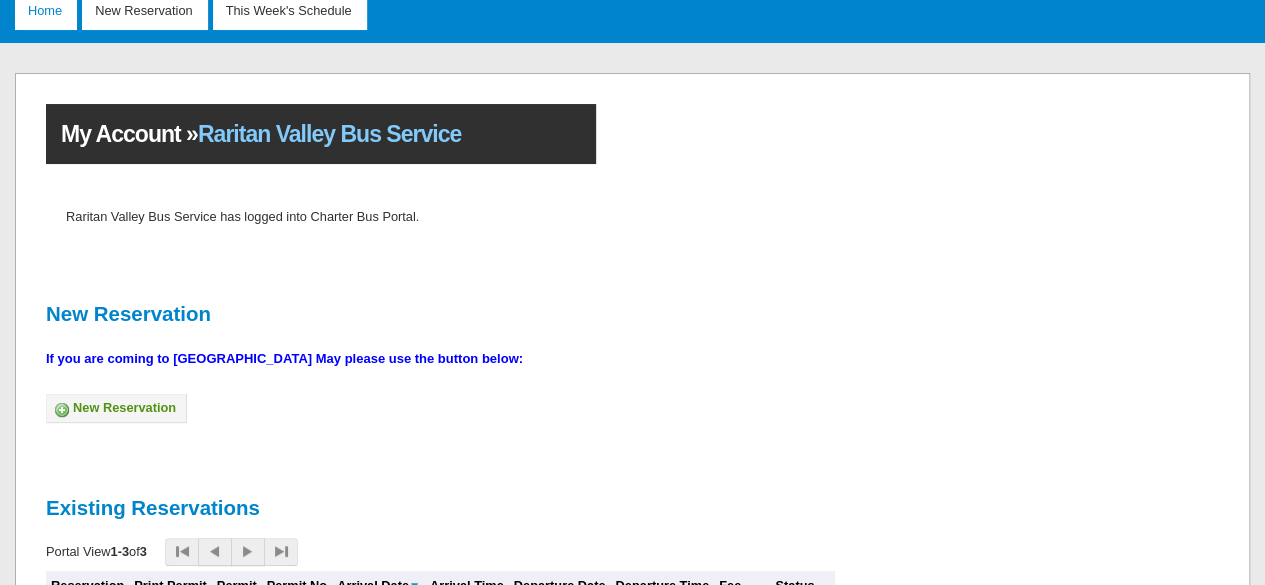 scroll, scrollTop: 100, scrollLeft: 0, axis: vertical 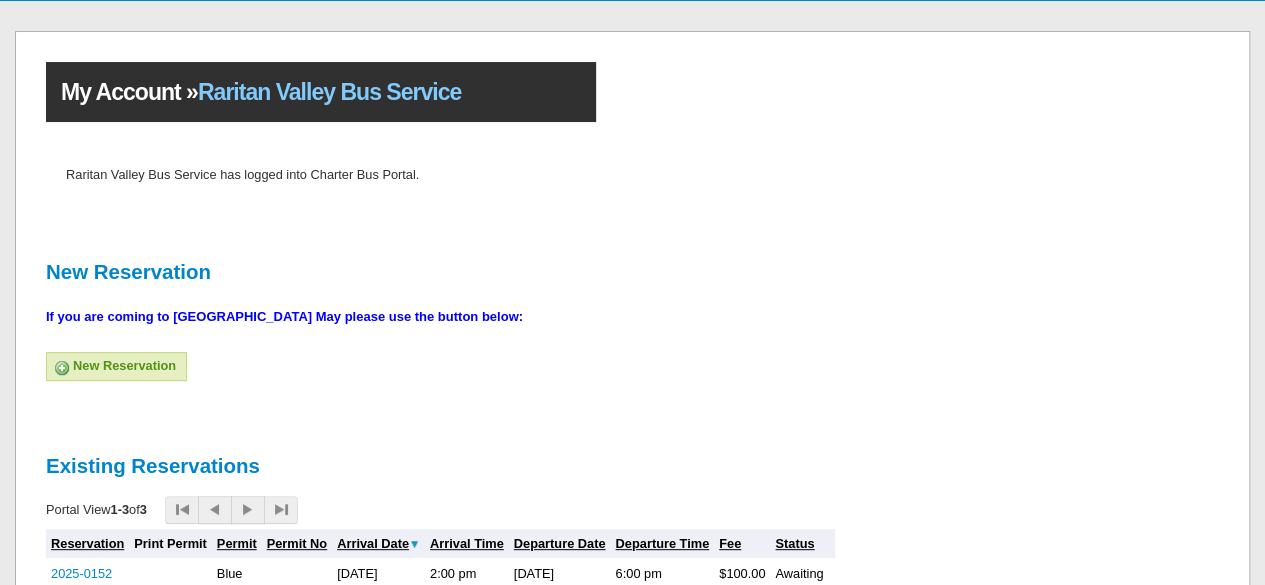 click on "New Reservation" at bounding box center [116, 367] 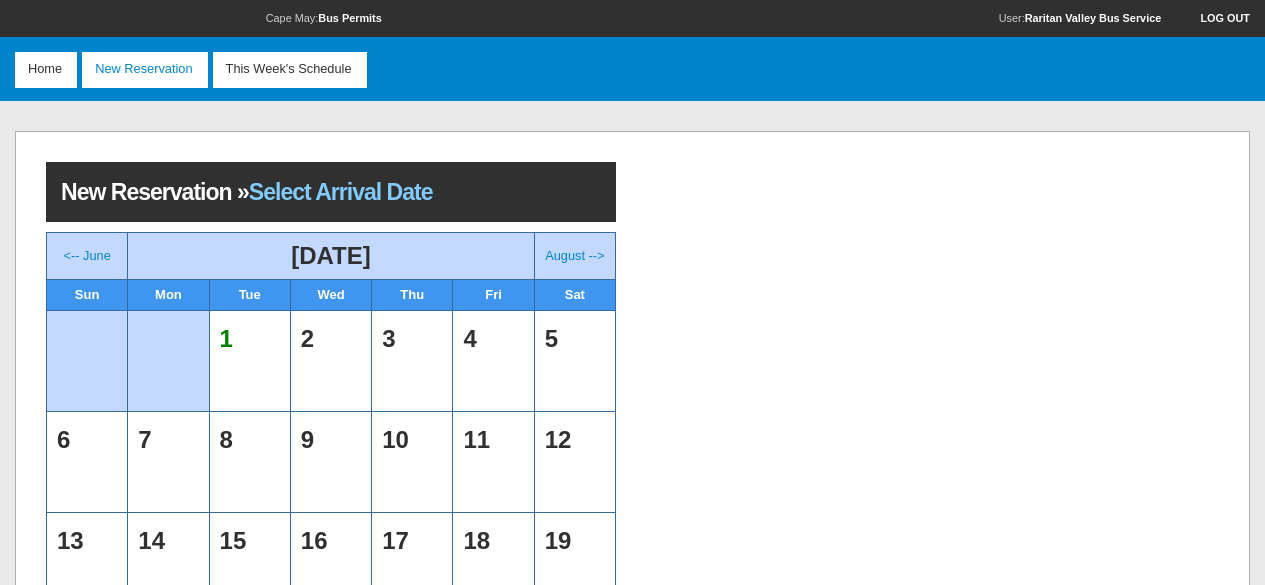 scroll, scrollTop: 0, scrollLeft: 0, axis: both 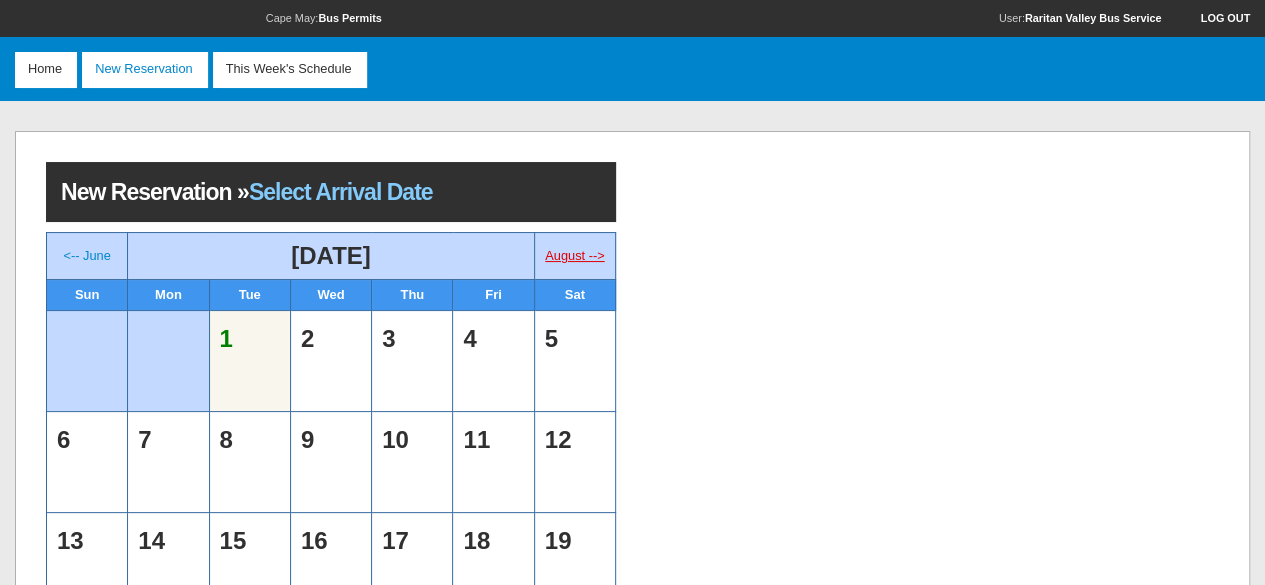 click on "August -->" at bounding box center [574, 255] 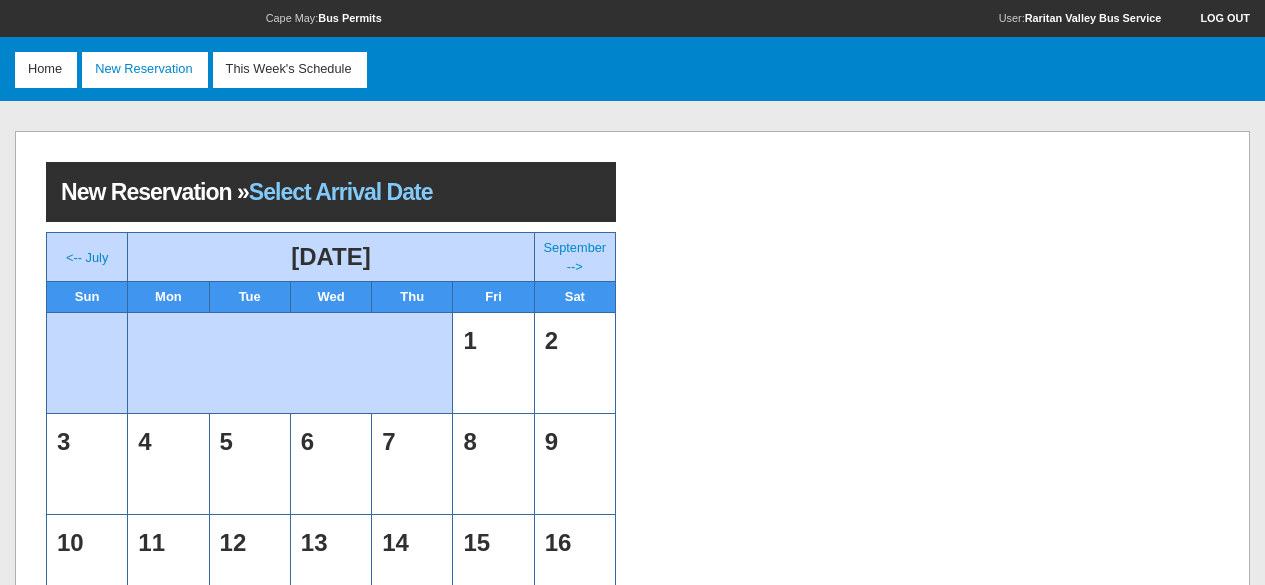 scroll, scrollTop: 0, scrollLeft: 0, axis: both 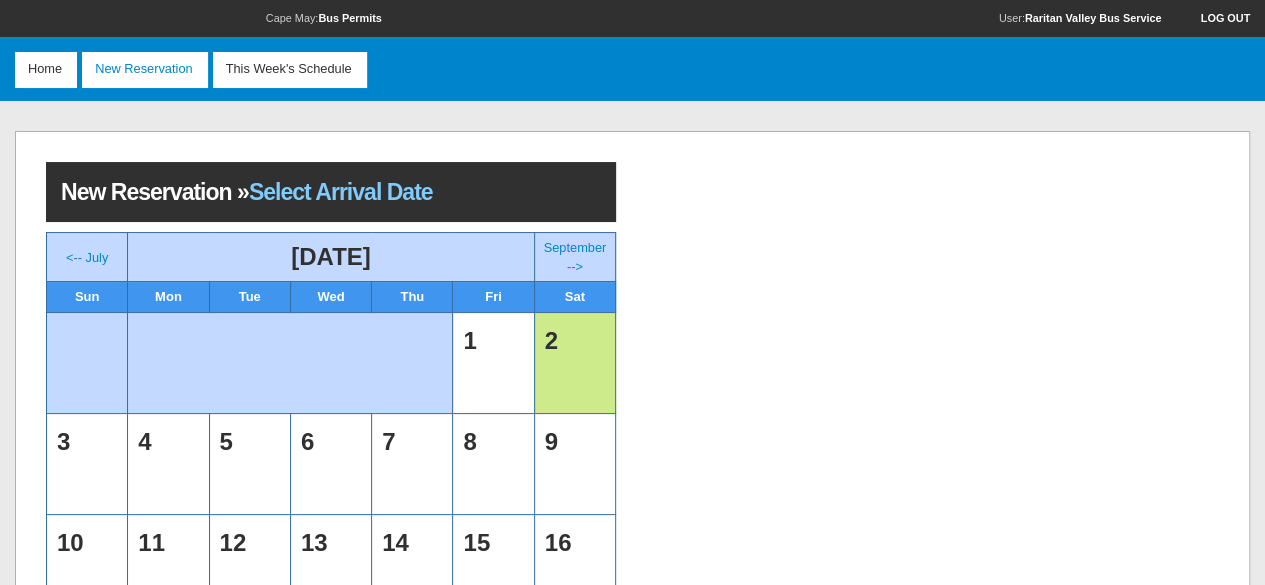 click on "2" at bounding box center (575, 363) 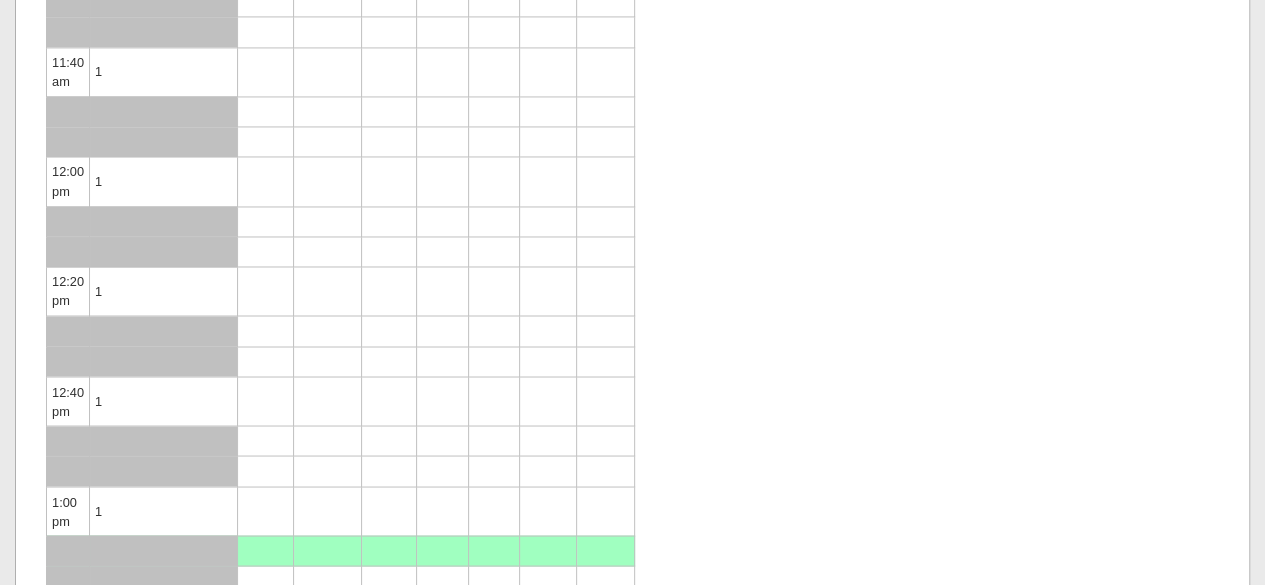 scroll, scrollTop: 1700, scrollLeft: 0, axis: vertical 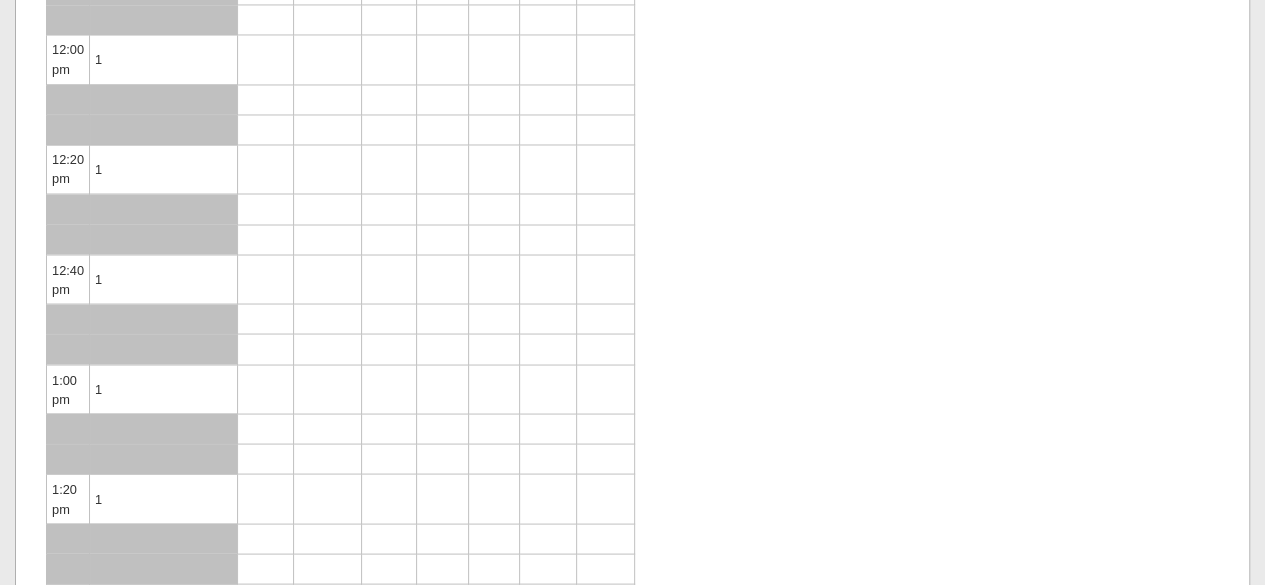 click at bounding box center (265, 796) 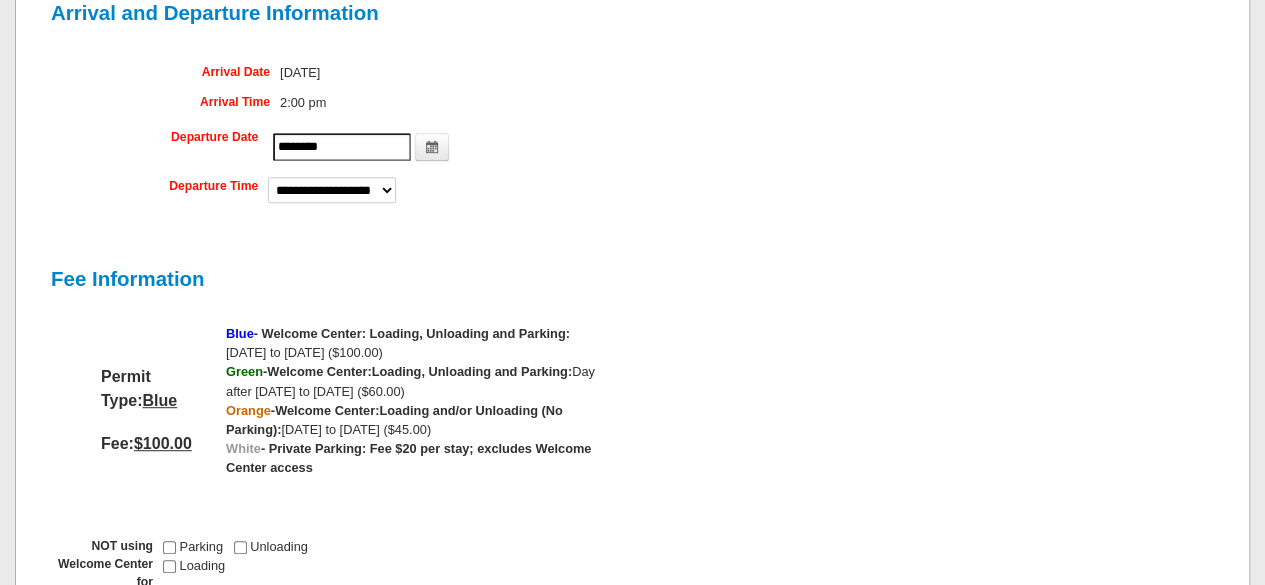 scroll, scrollTop: 400, scrollLeft: 0, axis: vertical 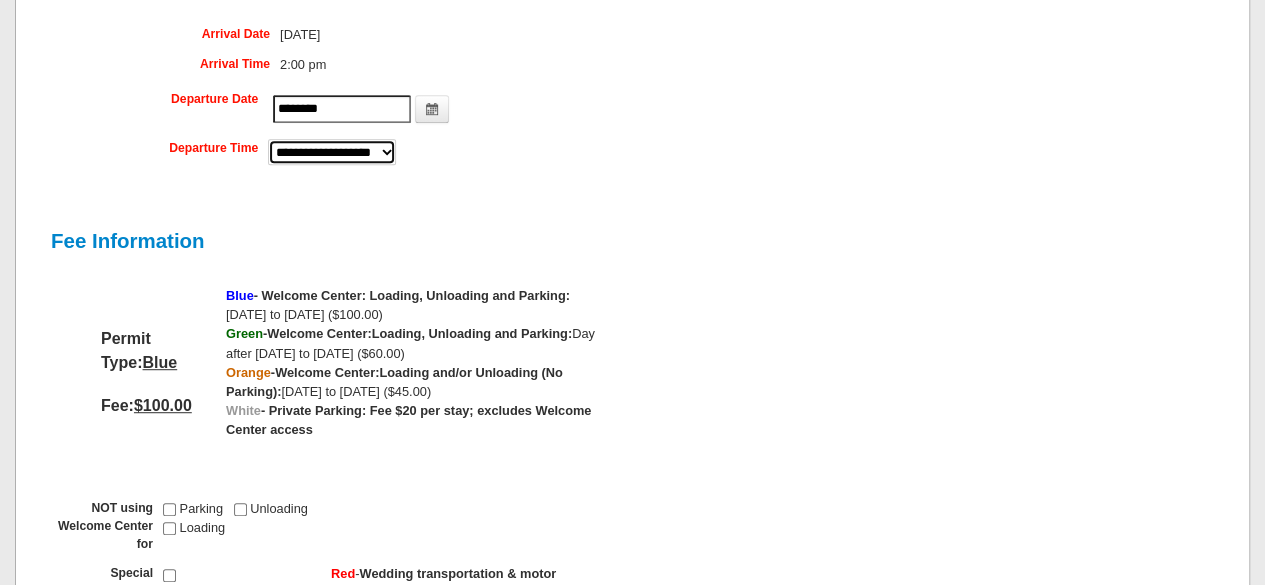 click on "**********" at bounding box center (332, 152) 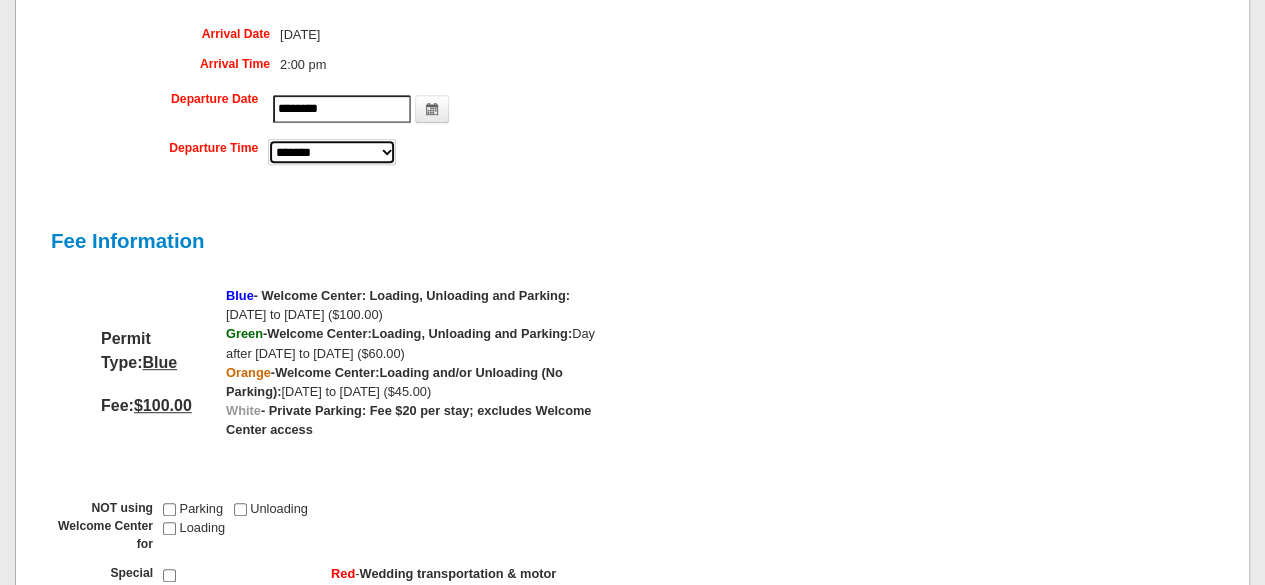click on "**********" at bounding box center [332, 152] 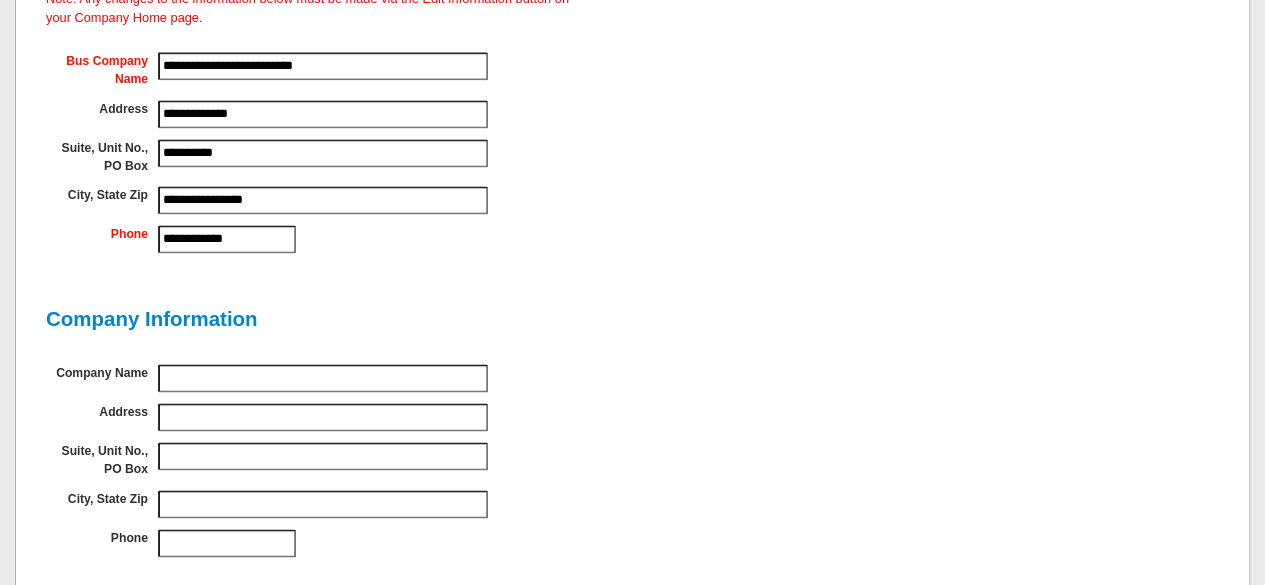 scroll, scrollTop: 1600, scrollLeft: 0, axis: vertical 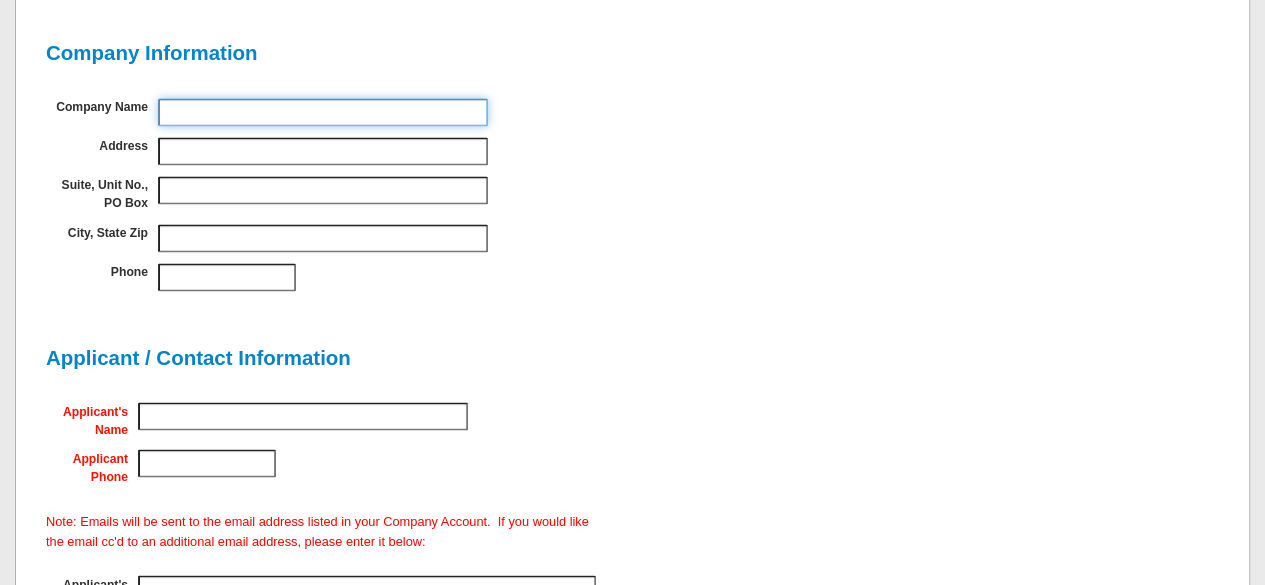 click on "Company Name" at bounding box center (323, 112) 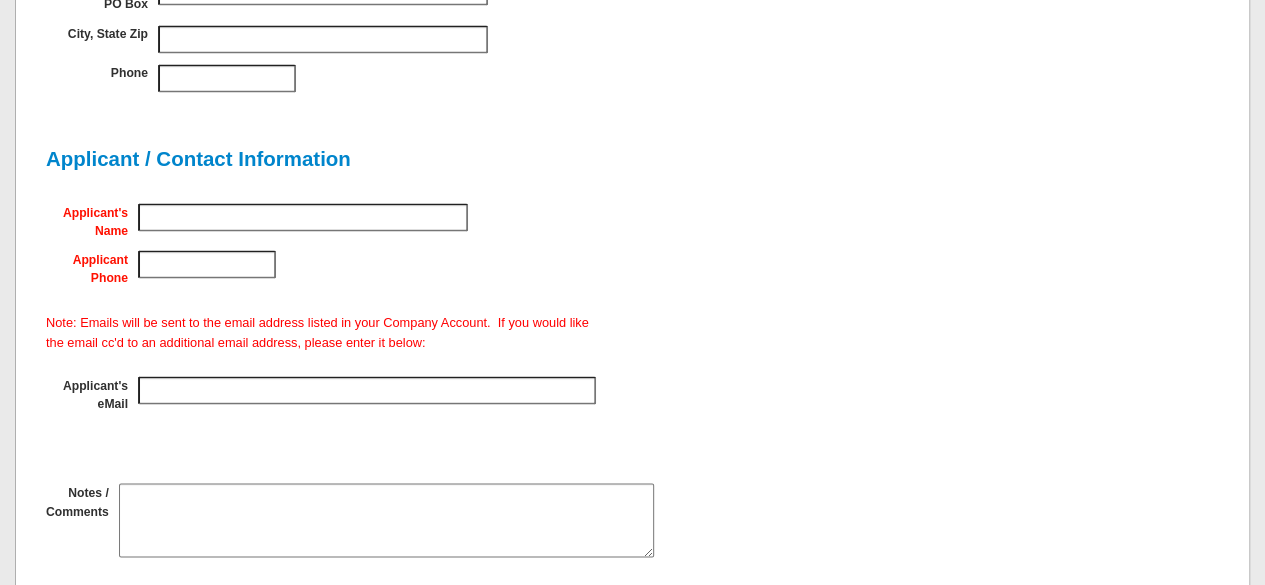 scroll, scrollTop: 1800, scrollLeft: 0, axis: vertical 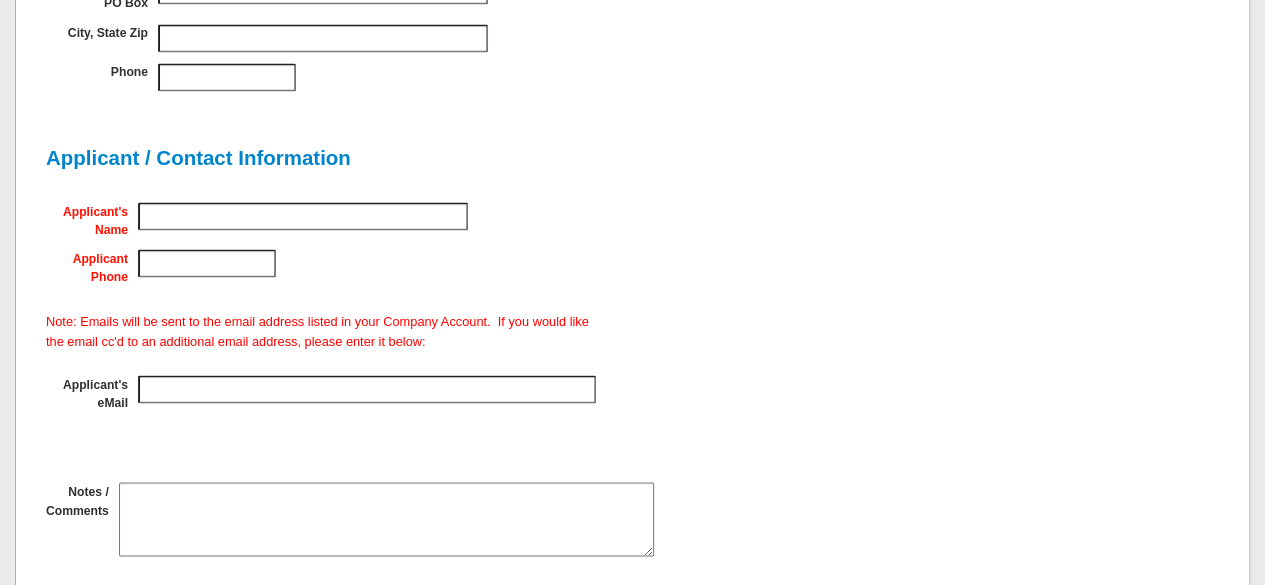type on "*******" 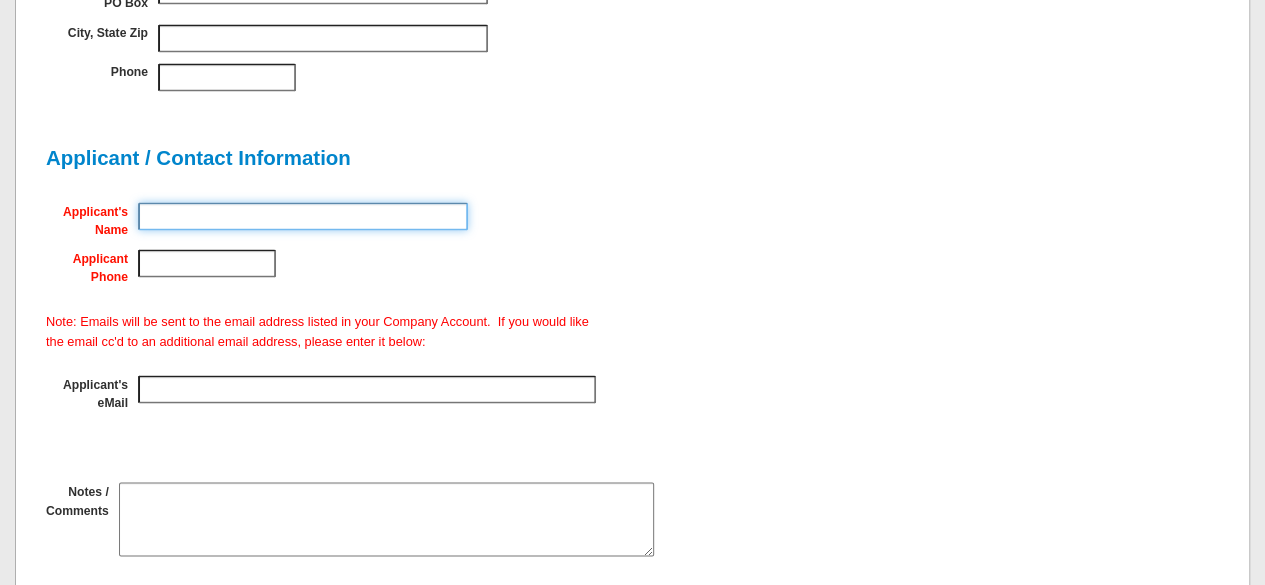 click on "Applicant's Name" at bounding box center [303, 216] 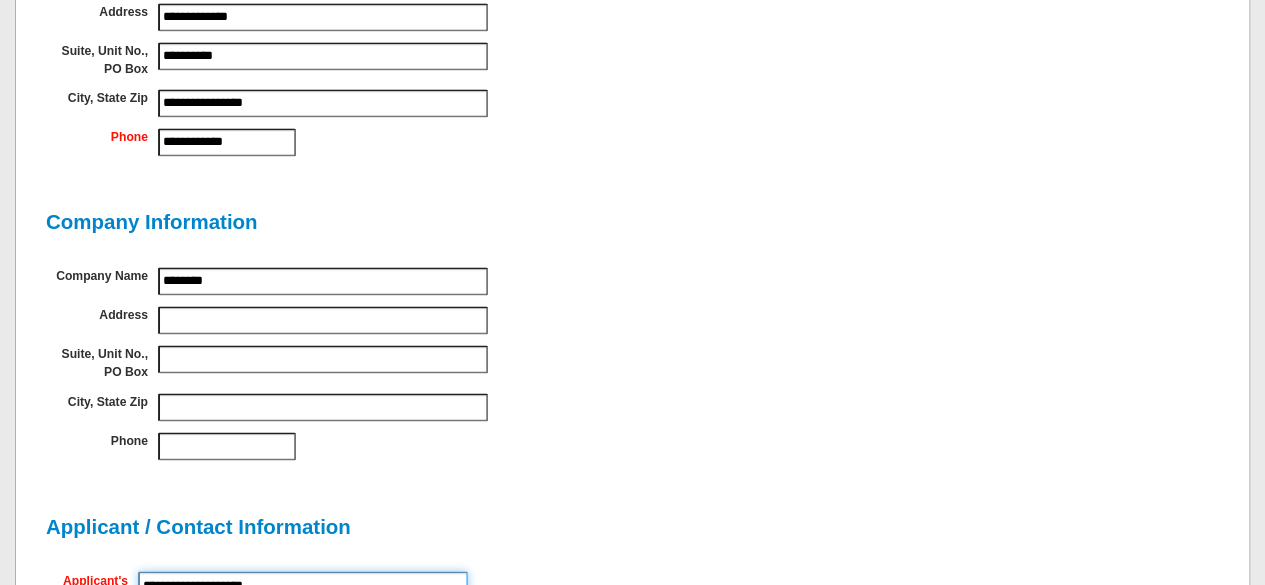 scroll, scrollTop: 1400, scrollLeft: 0, axis: vertical 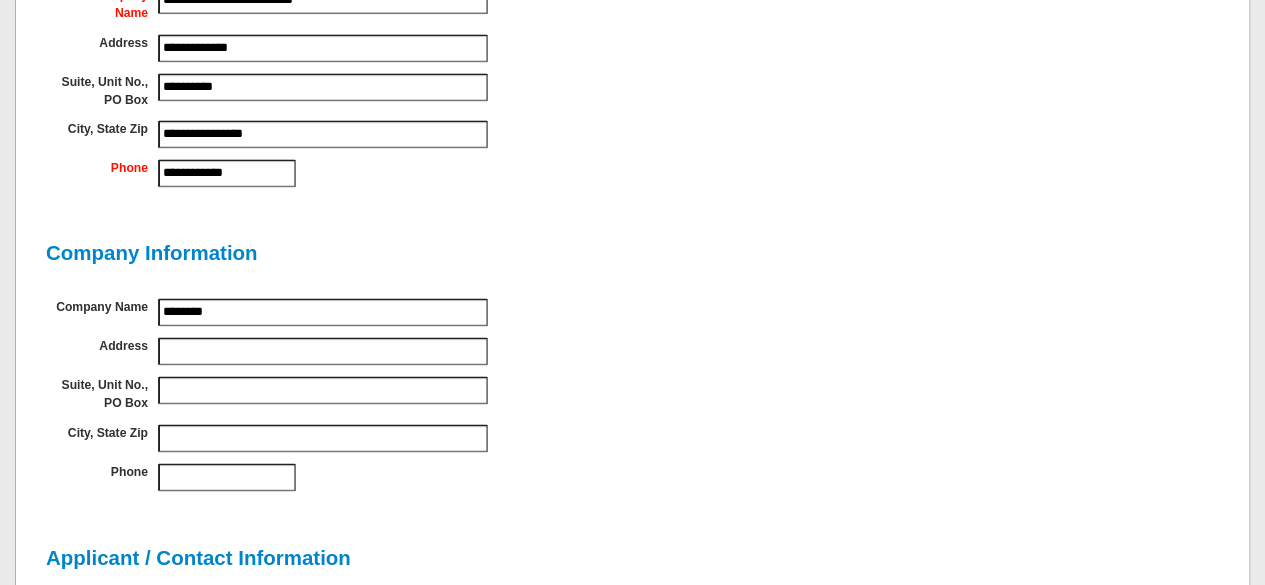 type on "**********" 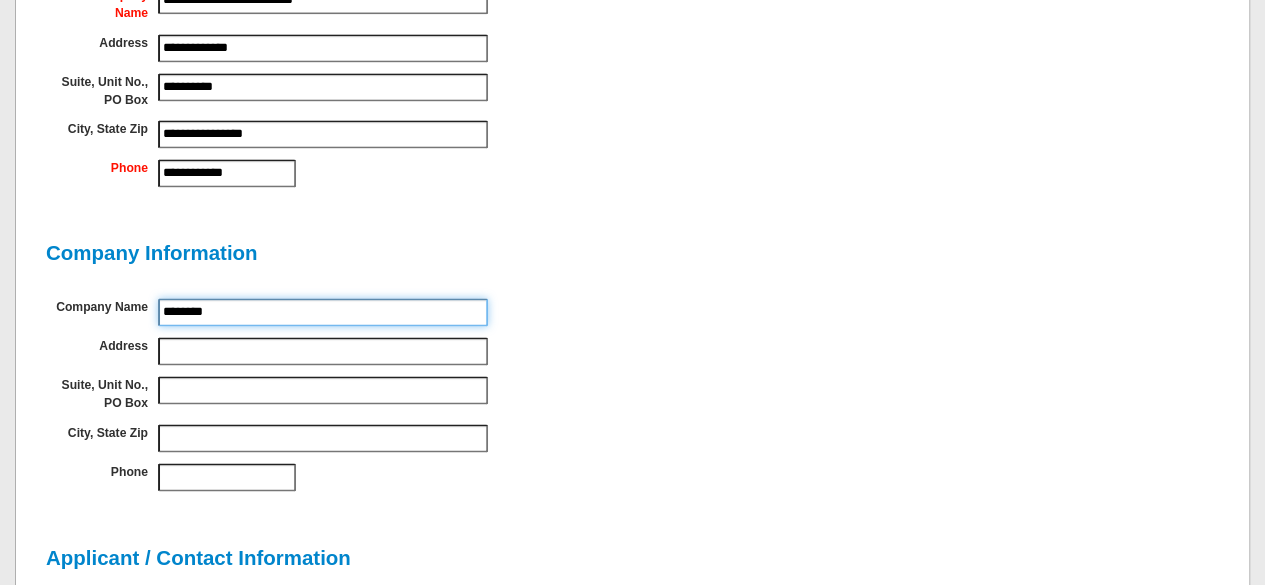 click on "*******" at bounding box center [323, 312] 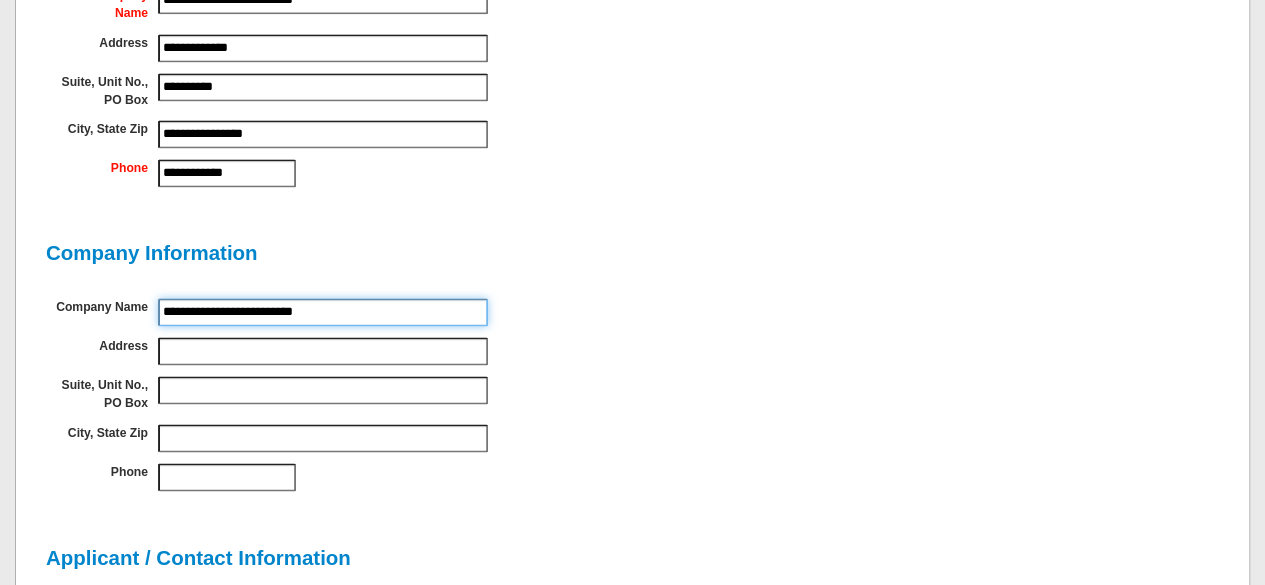type on "**********" 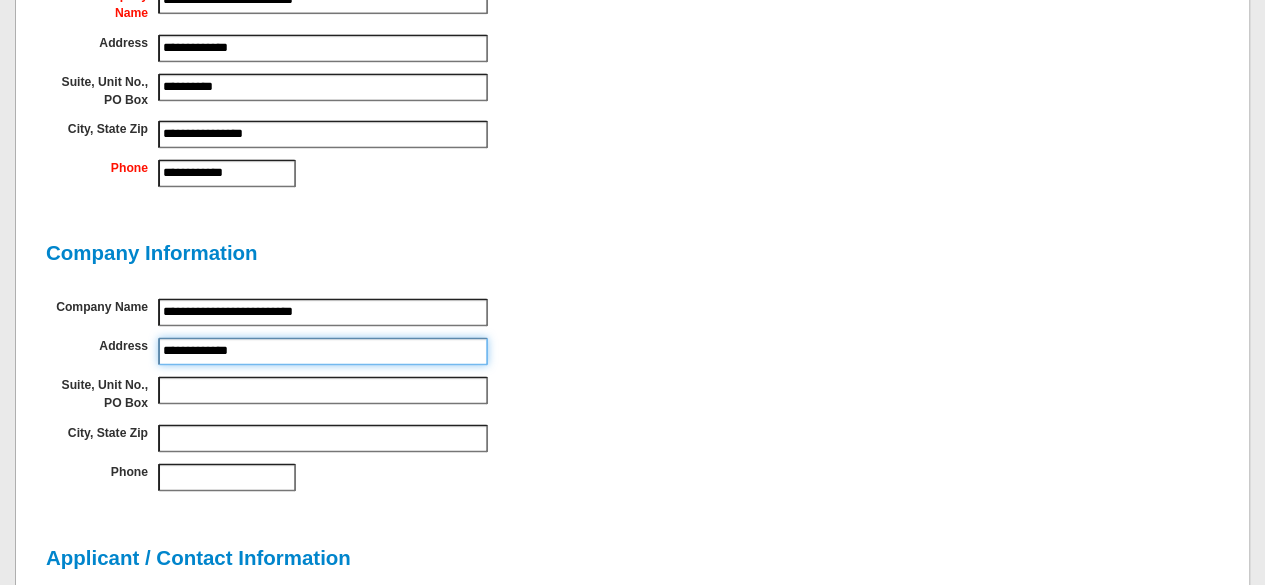 type on "**********" 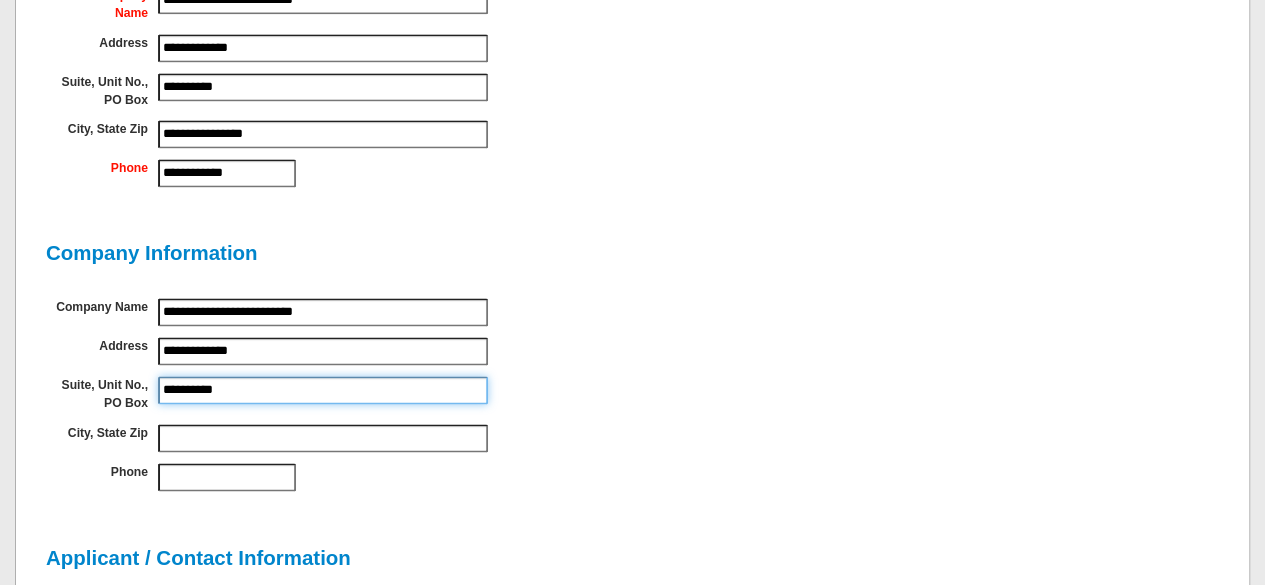 type on "**********" 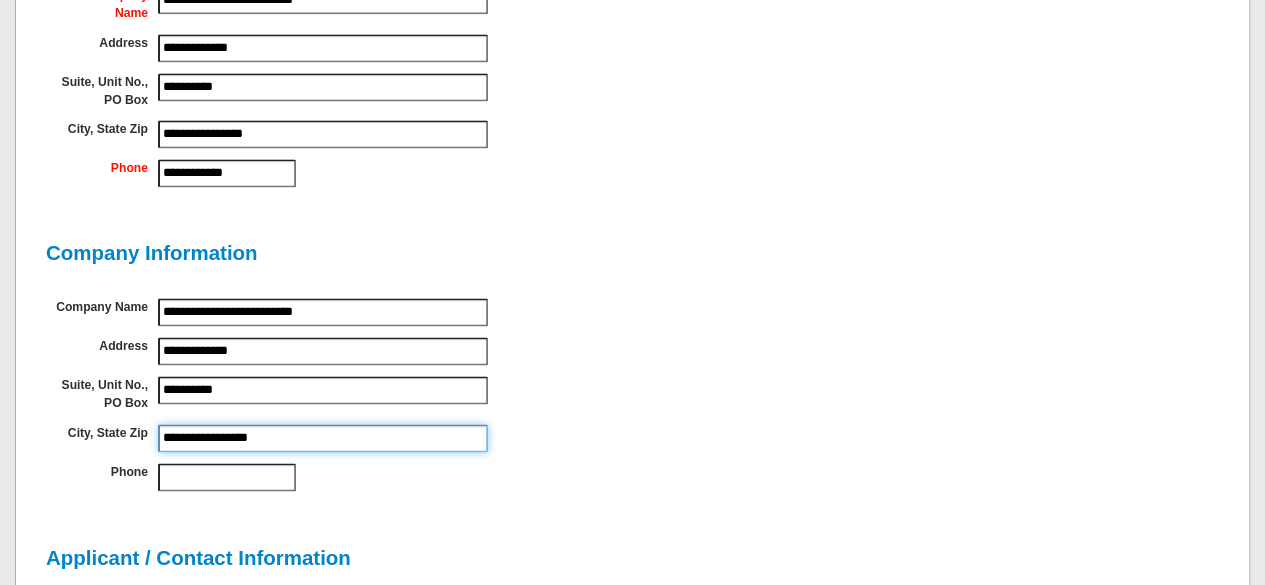 type on "**********" 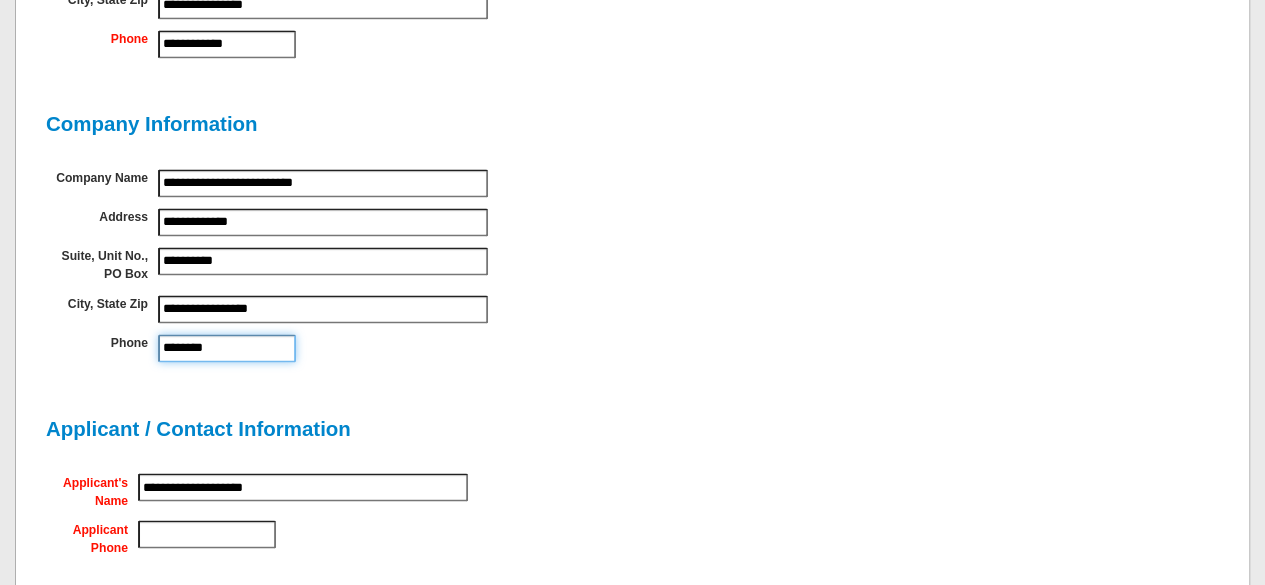 scroll, scrollTop: 1400, scrollLeft: 0, axis: vertical 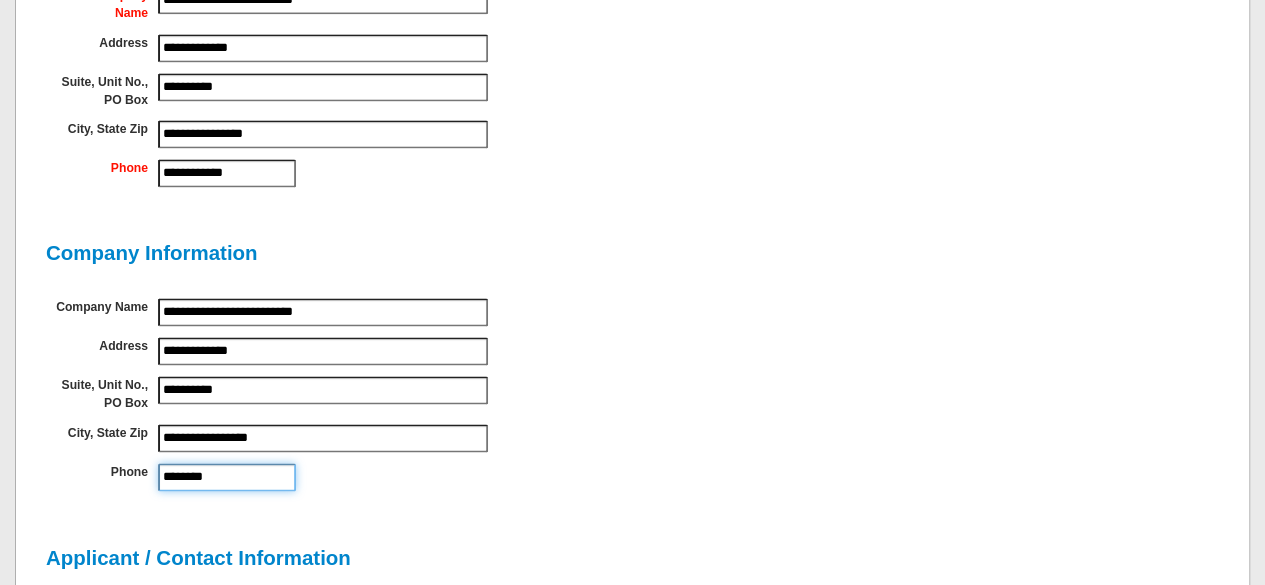 type on "********" 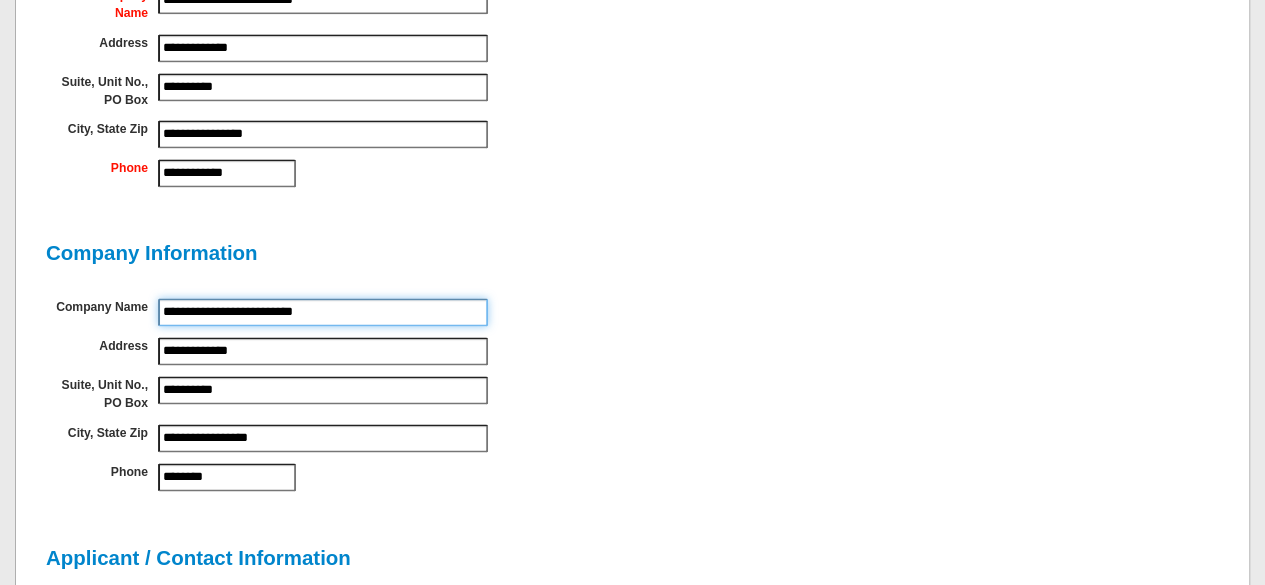 drag, startPoint x: 374, startPoint y: 342, endPoint x: 600, endPoint y: 357, distance: 226.49724 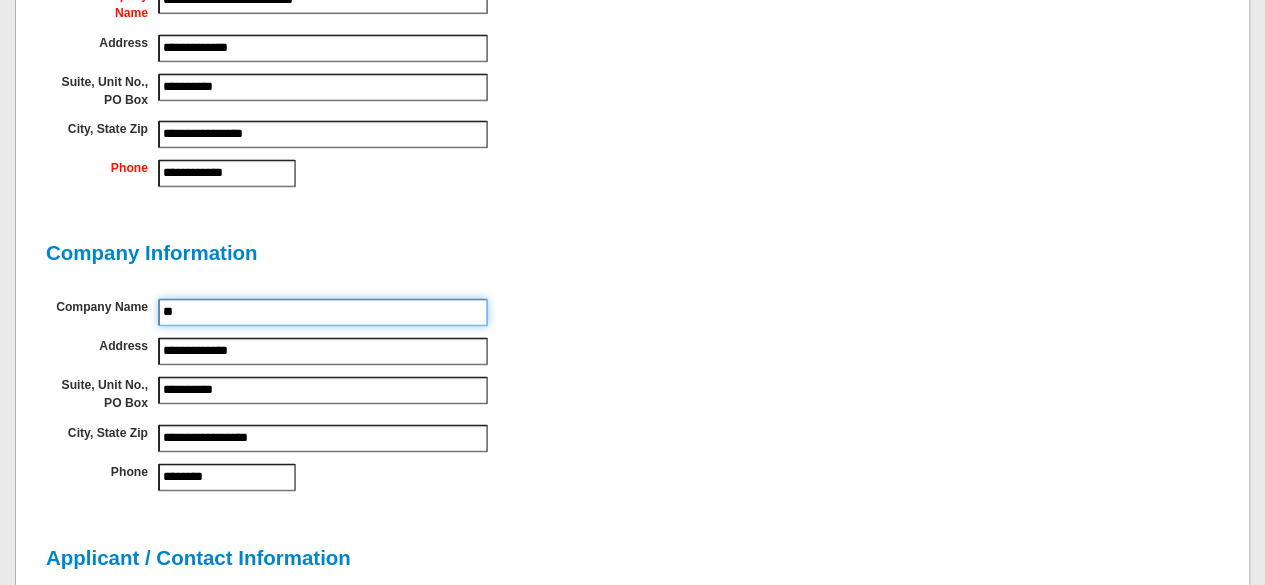 type on "*" 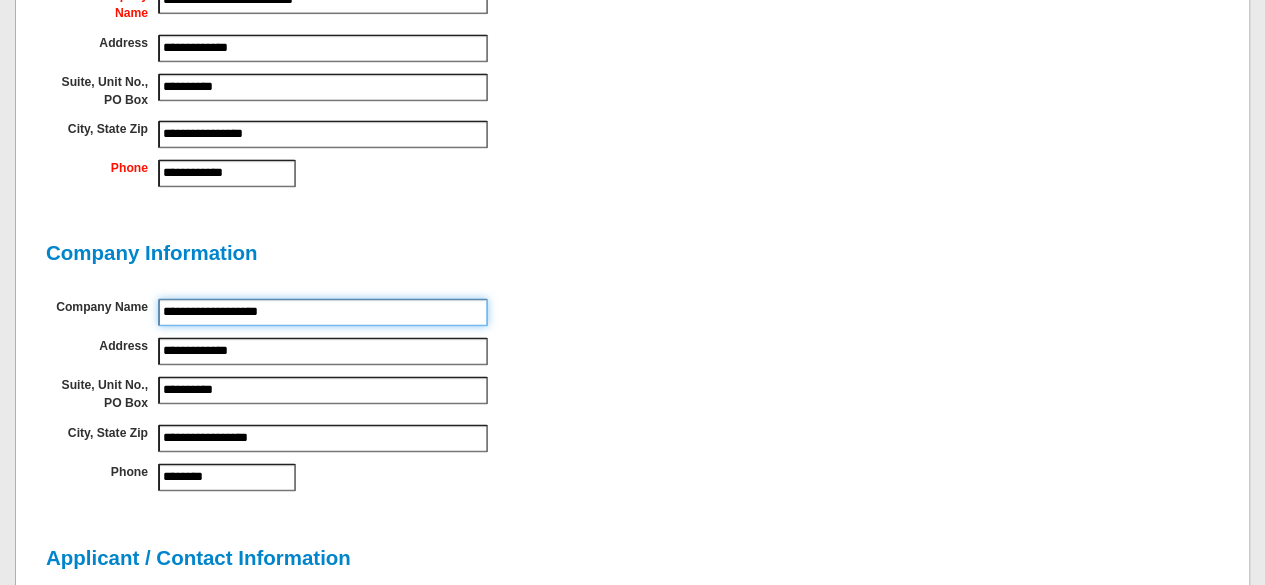 type on "**********" 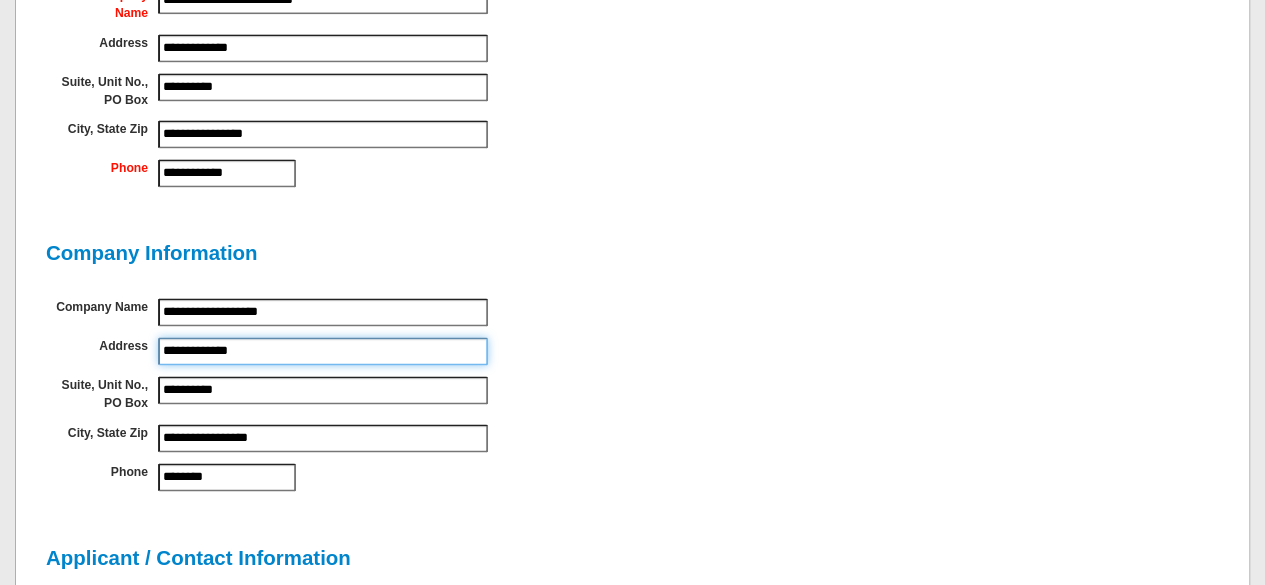 click on "**********" at bounding box center (323, 351) 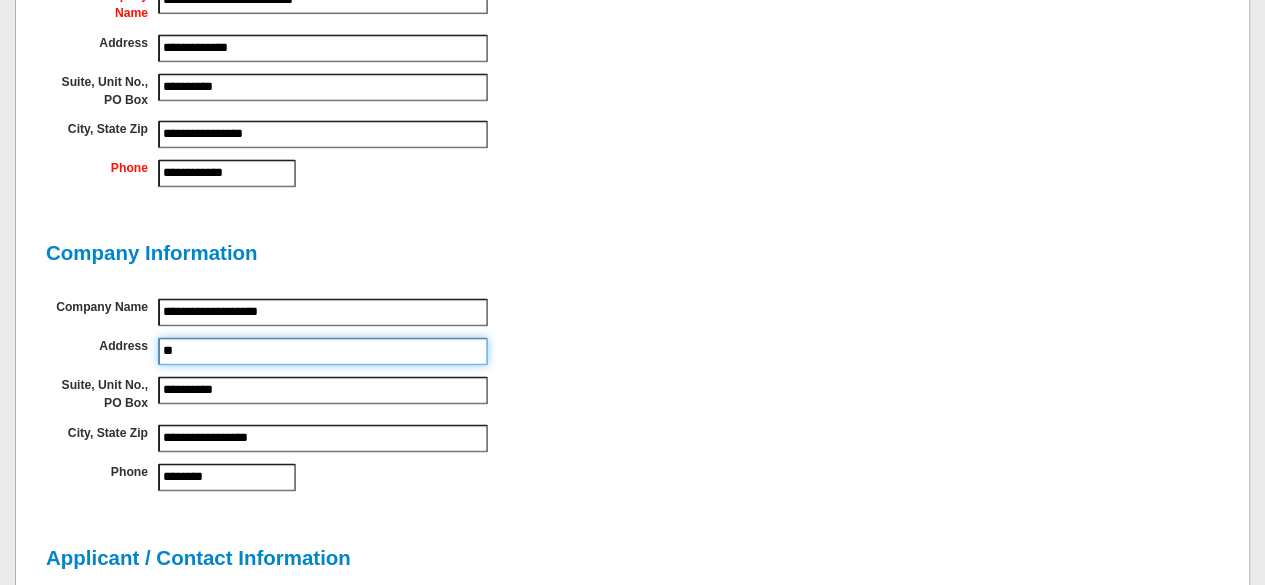 type on "*" 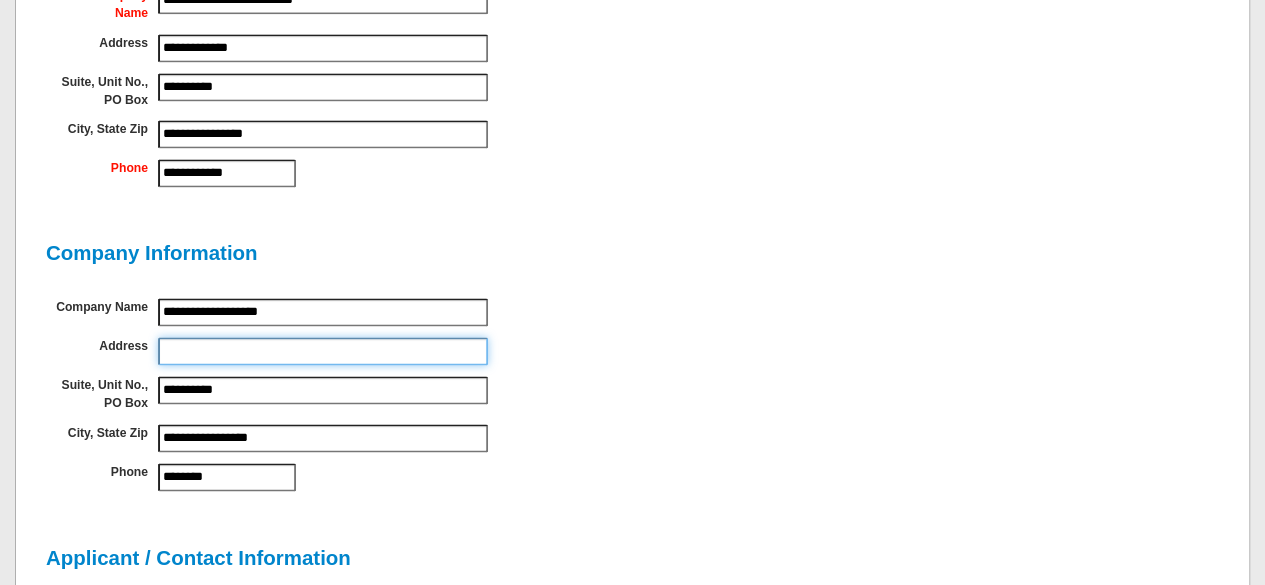 type 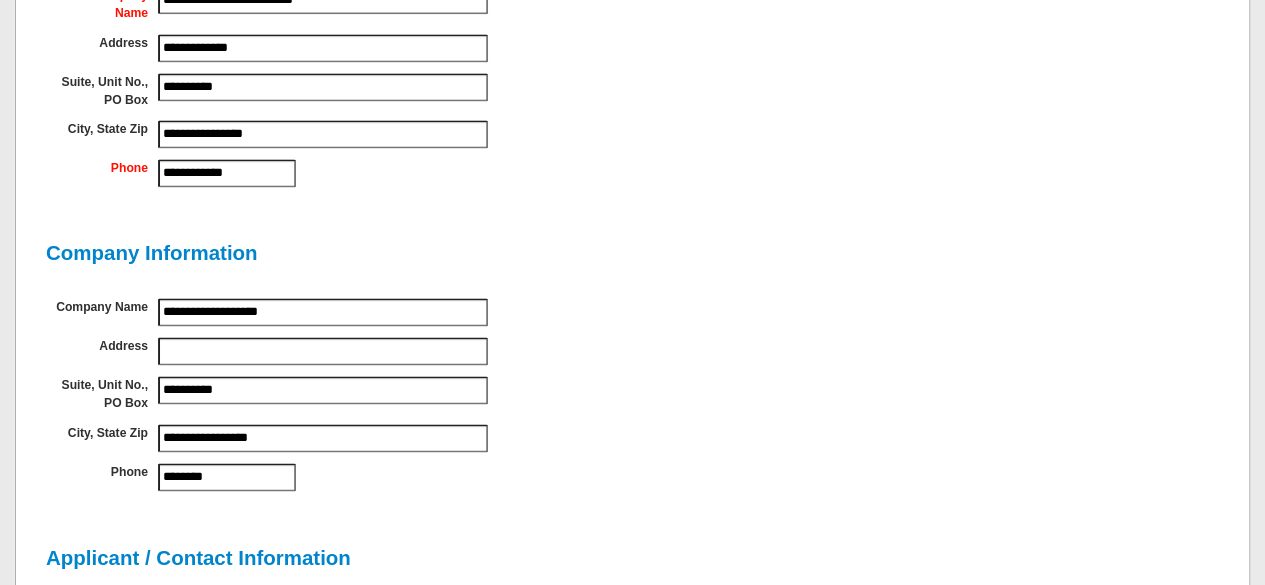 click on "**********" at bounding box center (632, 354) 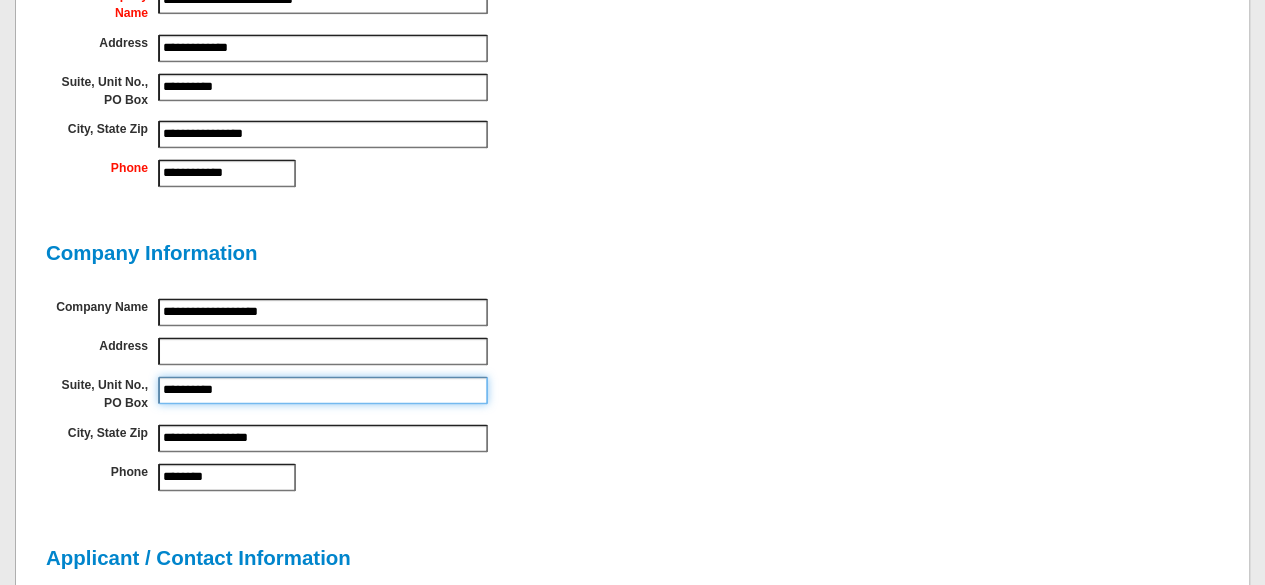 click on "**********" at bounding box center (323, 390) 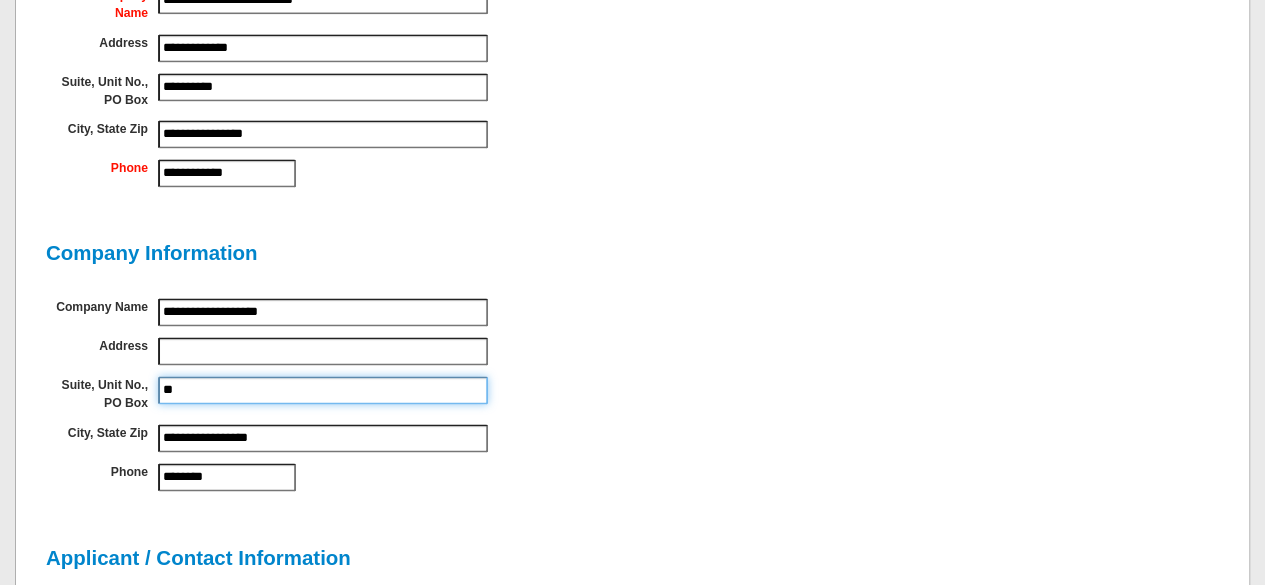 type on "*" 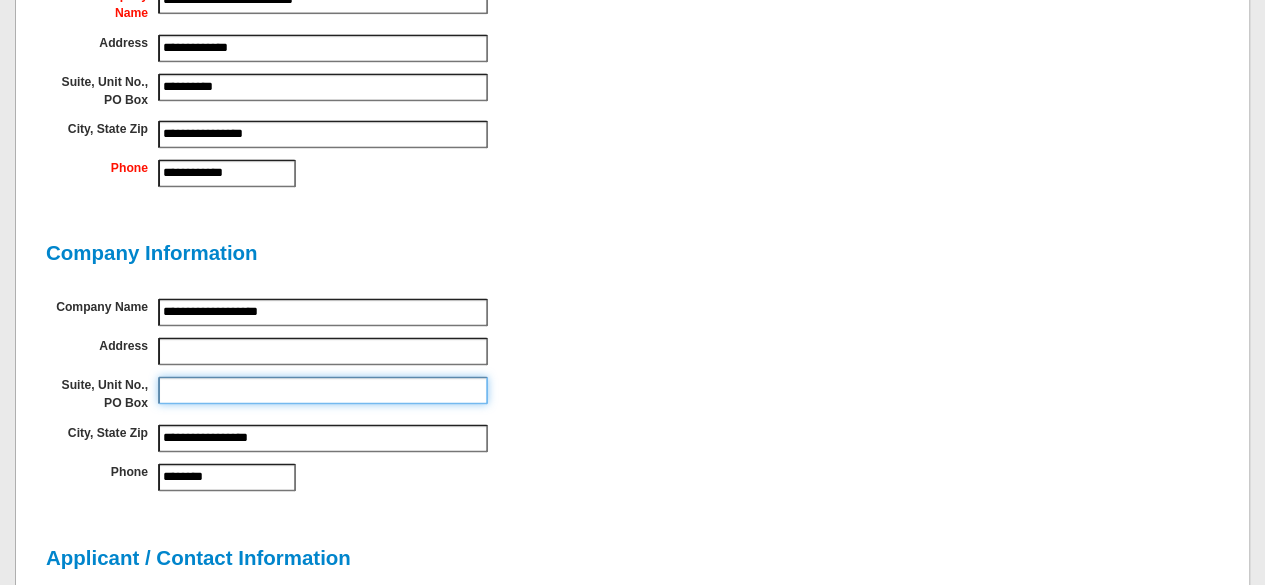 click on "Suite, Unit No., PO Box" at bounding box center (323, 390) 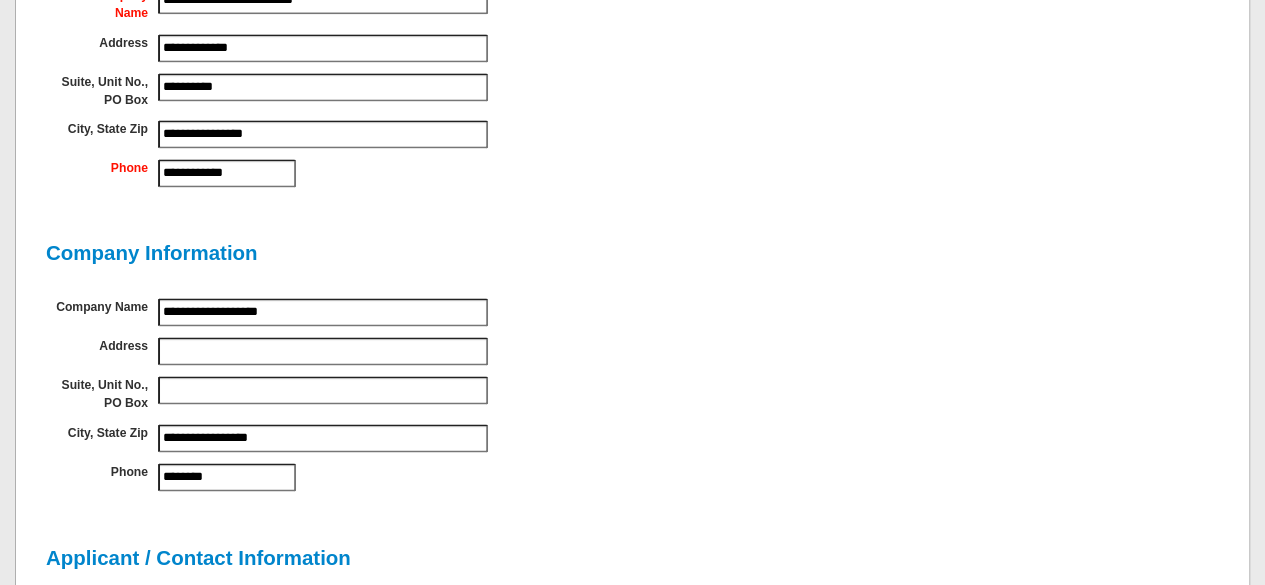 click at bounding box center [377, 394] 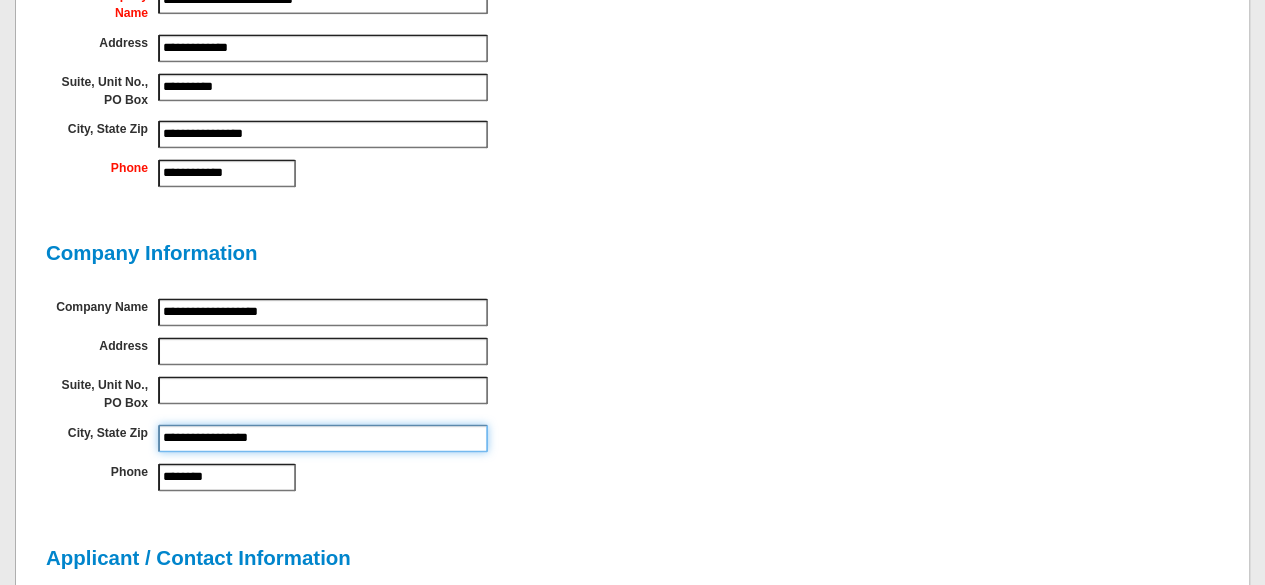 click on "**********" at bounding box center (323, 438) 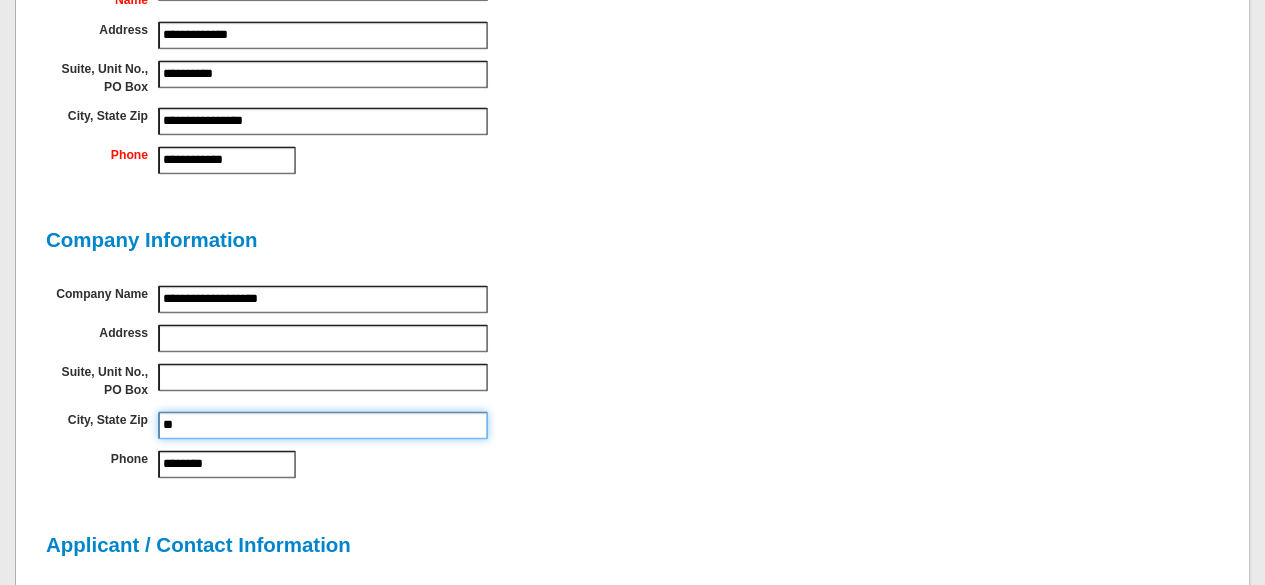 type on "*" 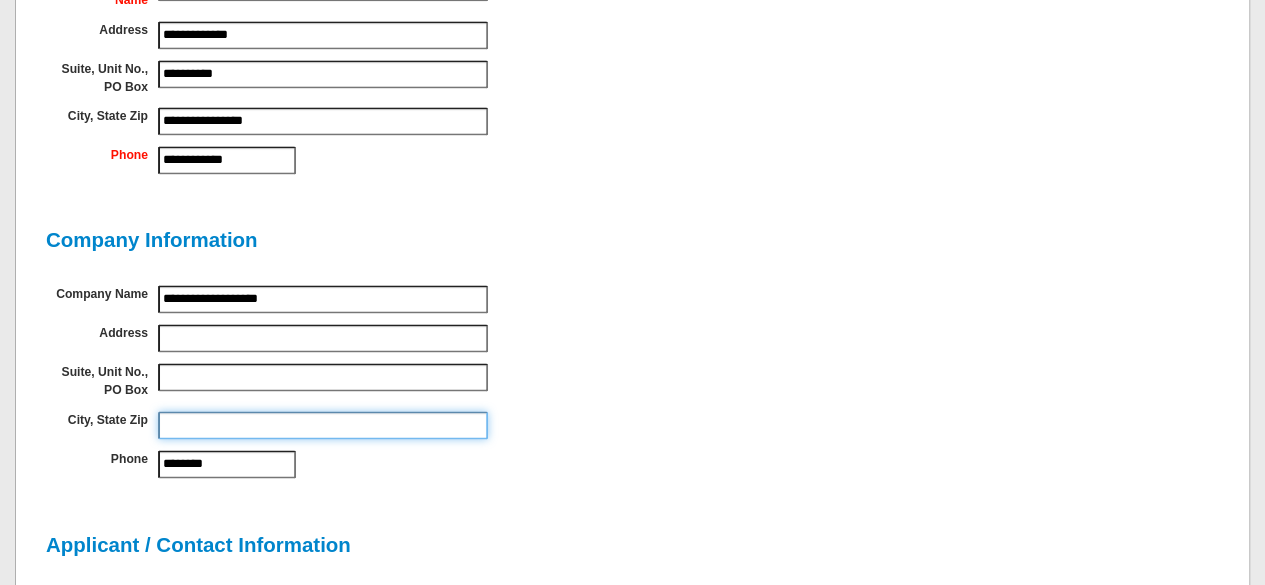 type 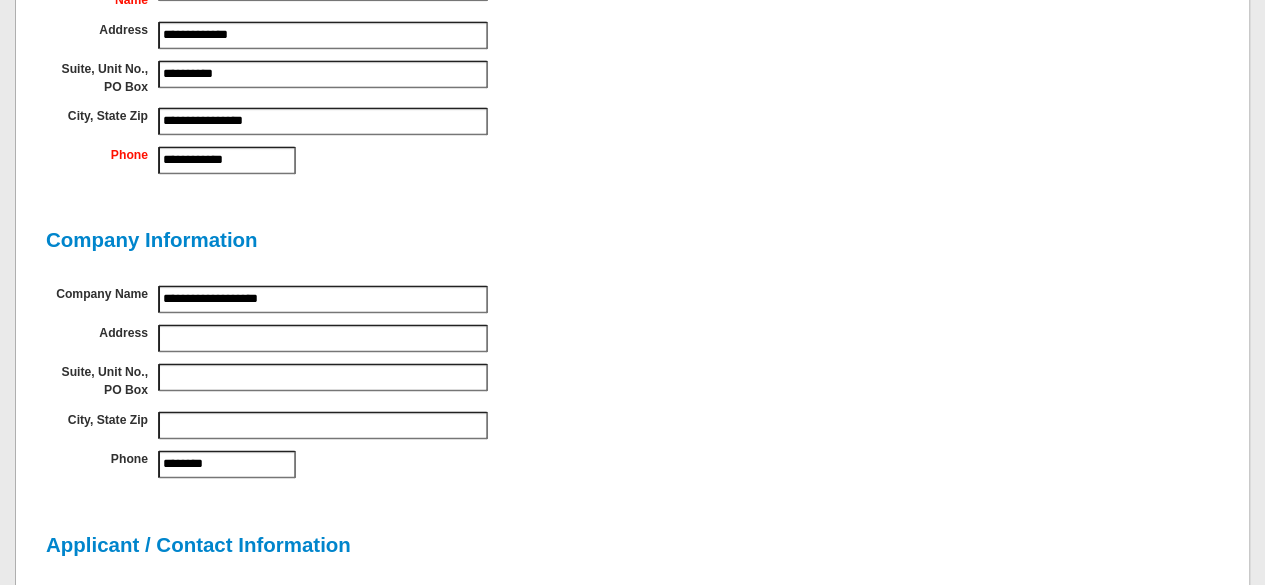 click at bounding box center (377, 424) 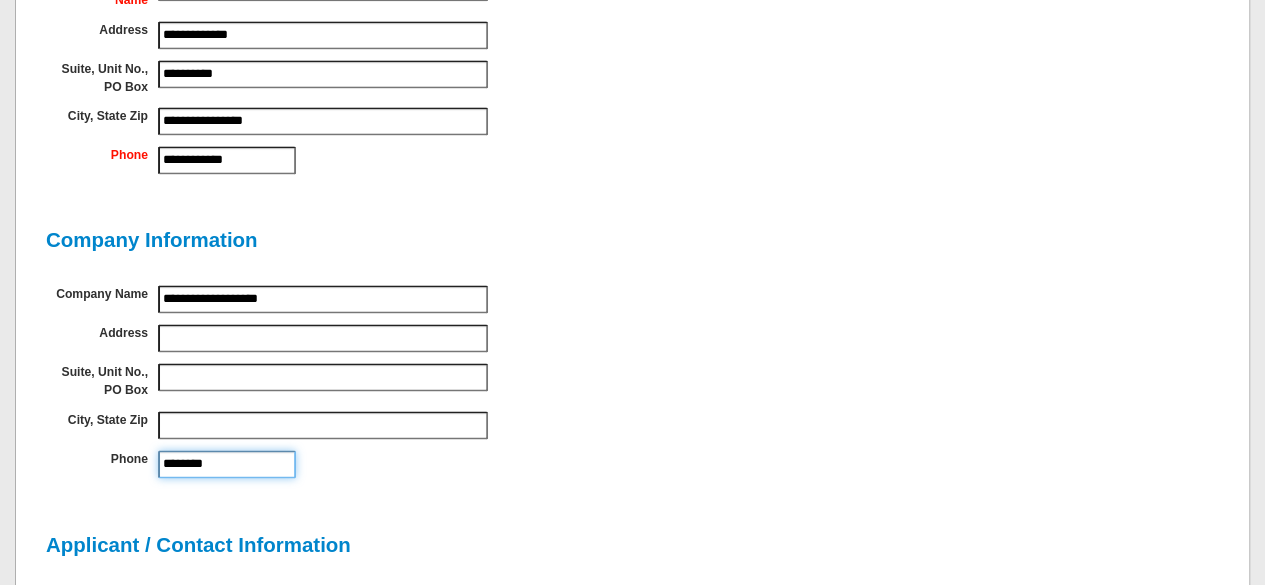 click on "********" at bounding box center (227, 464) 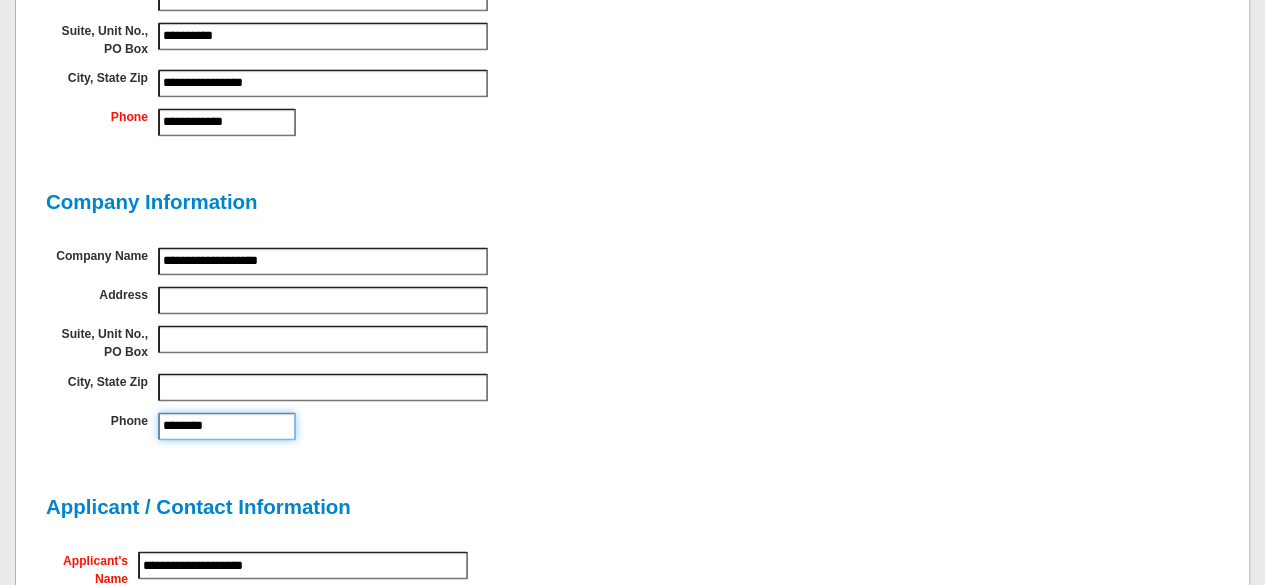 scroll, scrollTop: 1452, scrollLeft: 0, axis: vertical 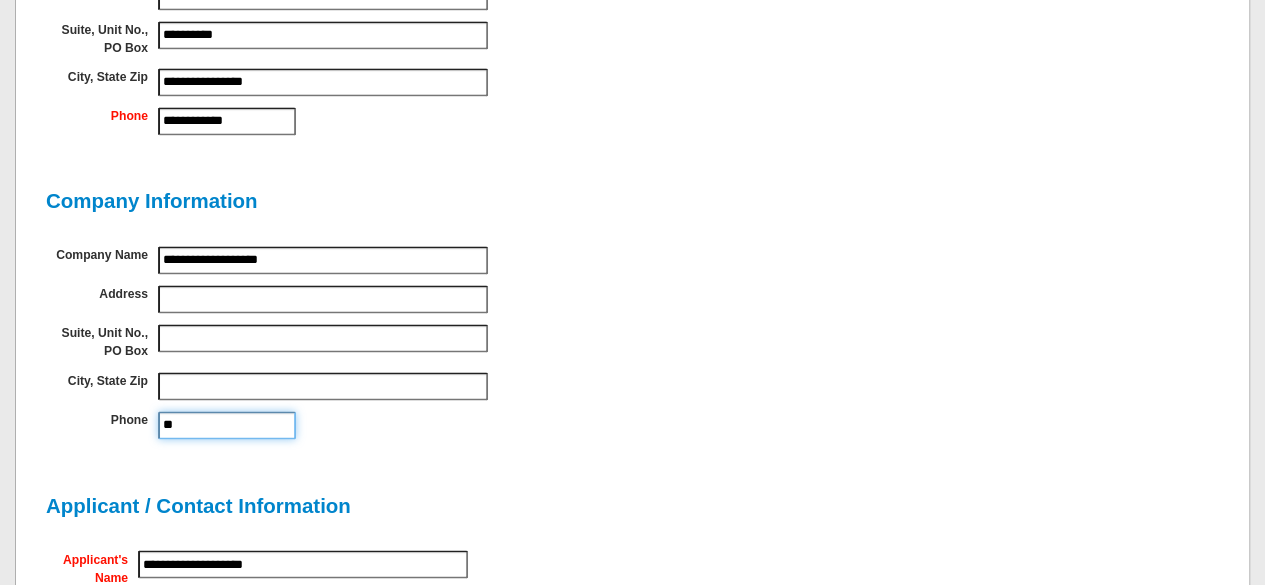 type on "*" 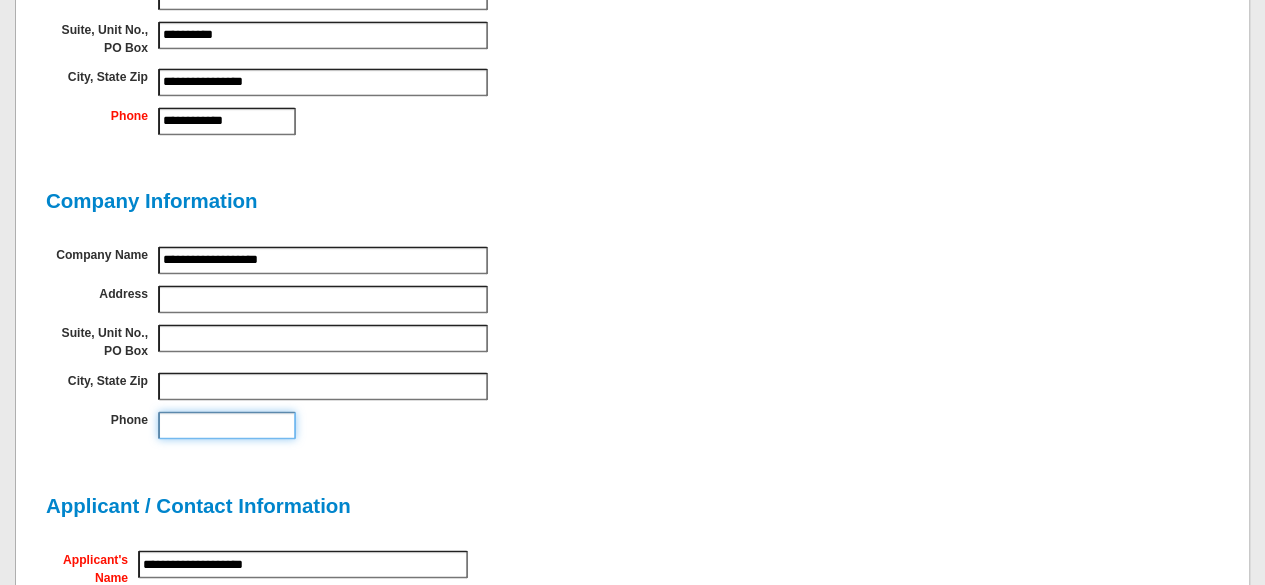 type 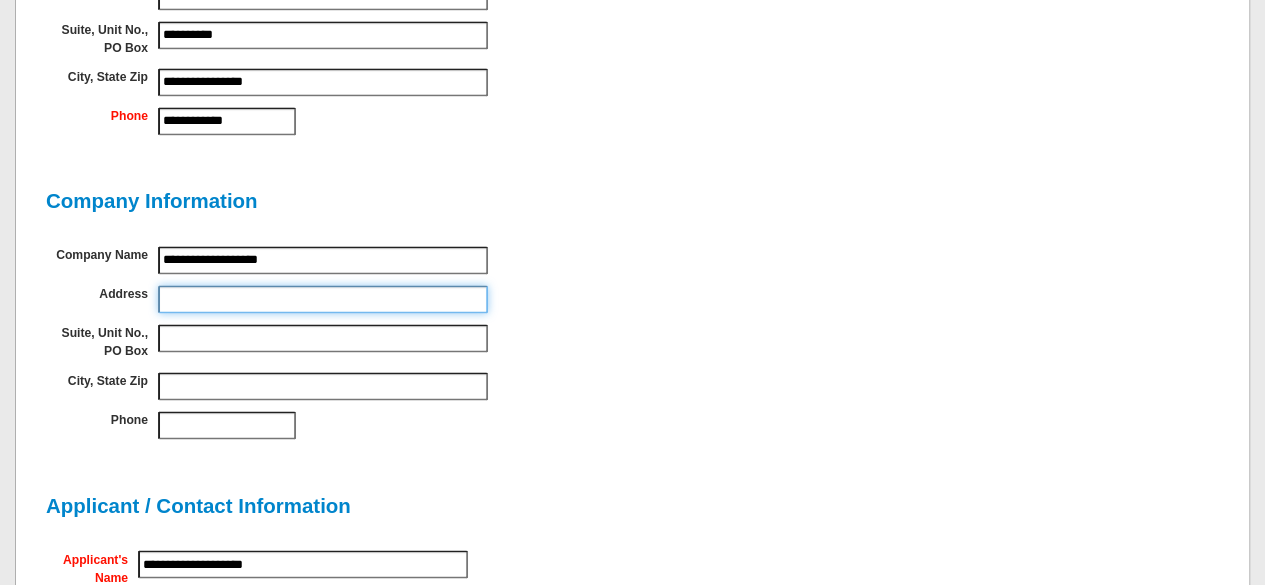click on "Address" at bounding box center (323, 299) 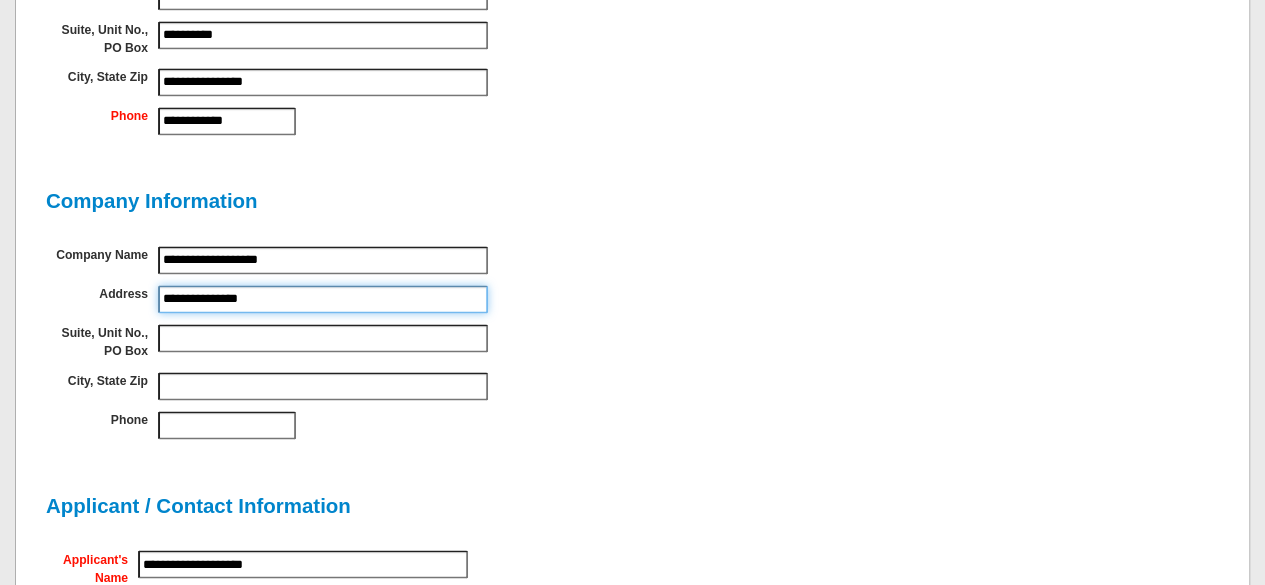 type on "**********" 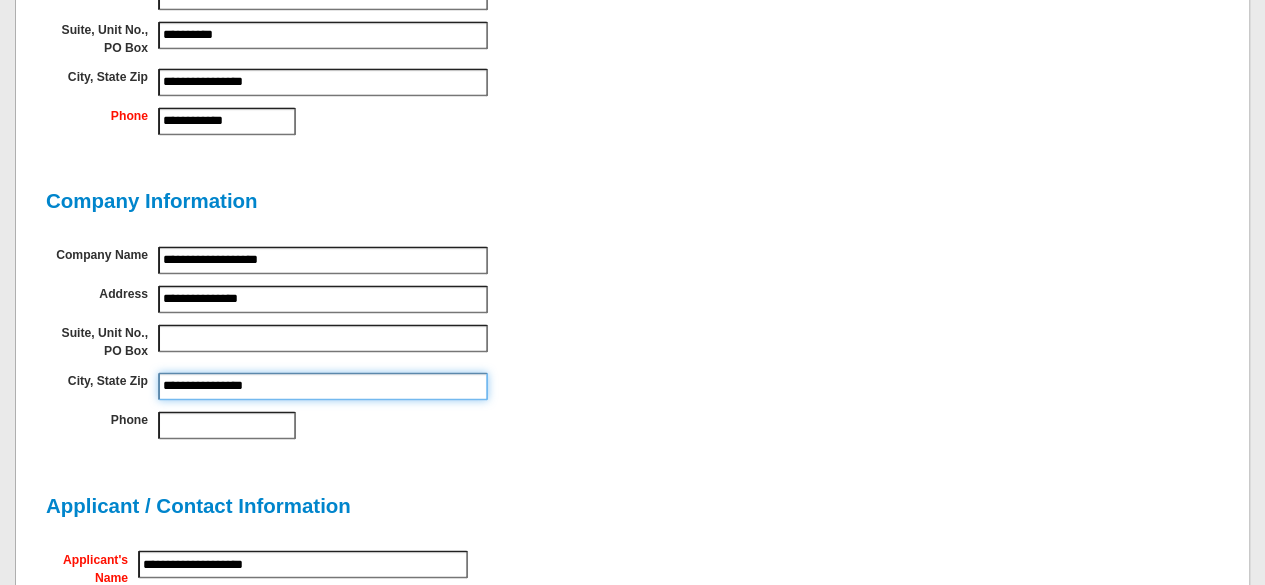 type on "**********" 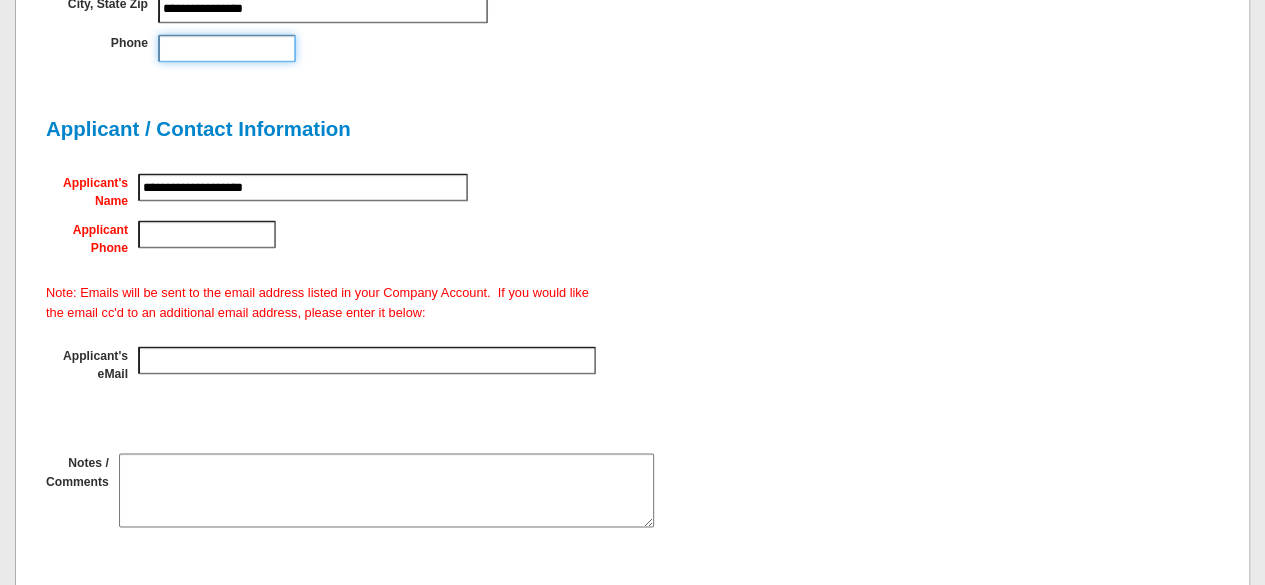 scroll, scrollTop: 1852, scrollLeft: 0, axis: vertical 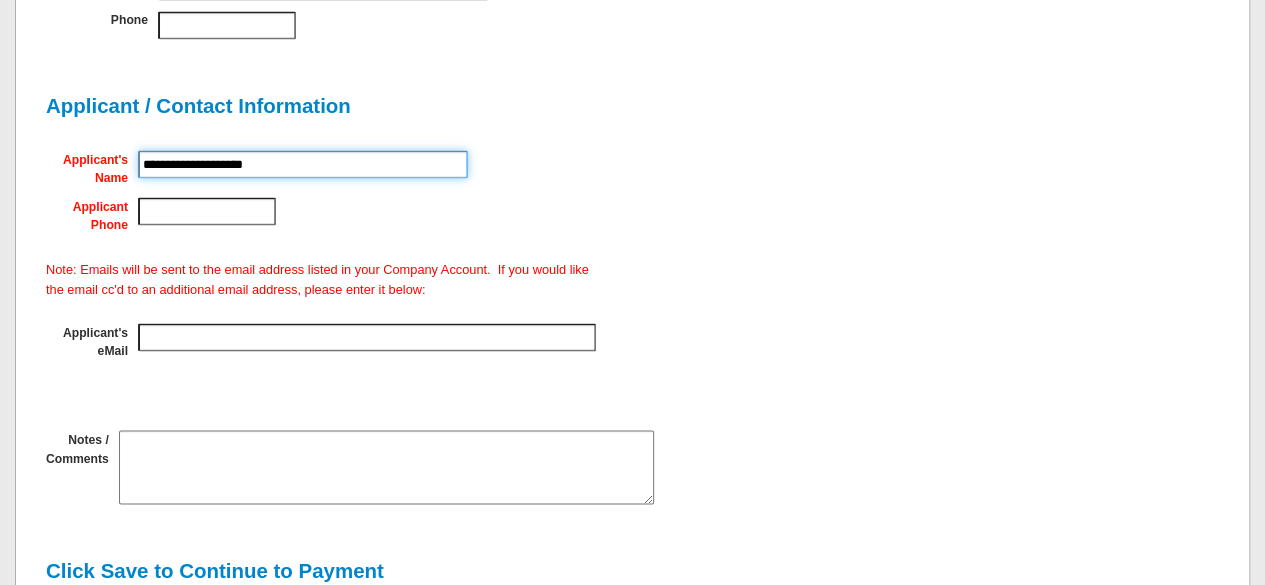 click on "**********" at bounding box center (303, 164) 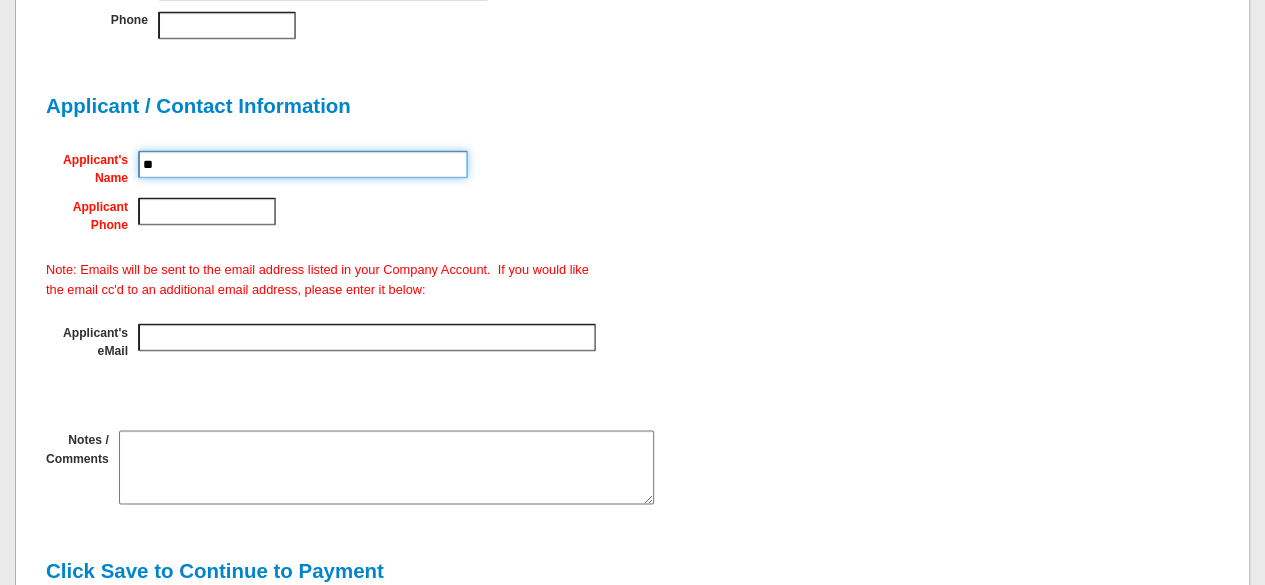 type on "*" 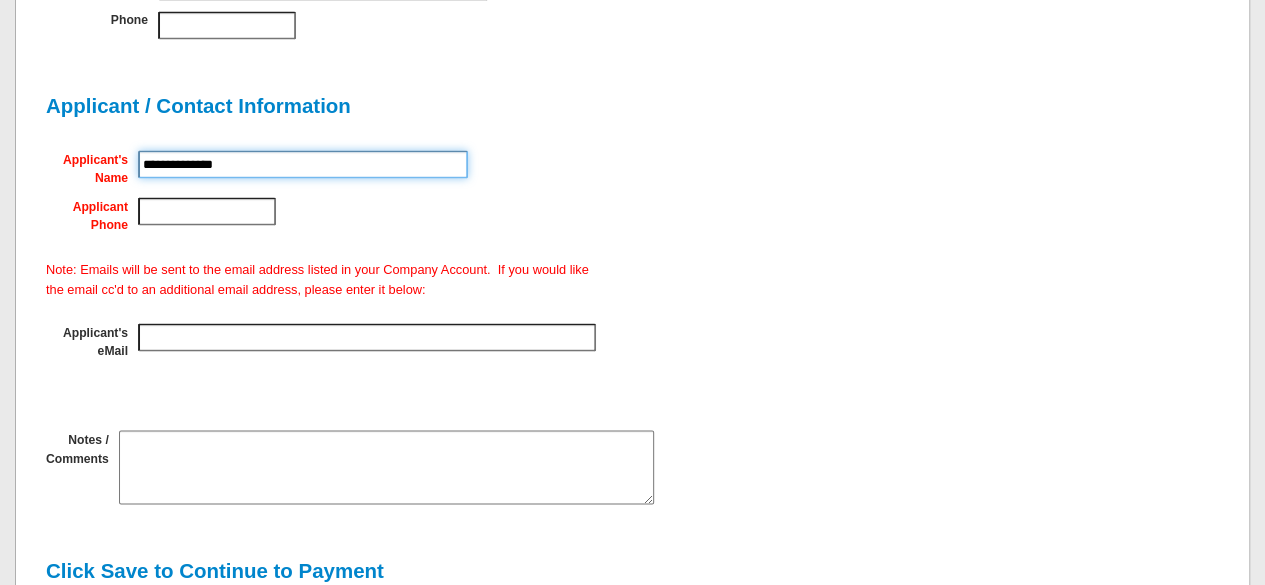 type on "**********" 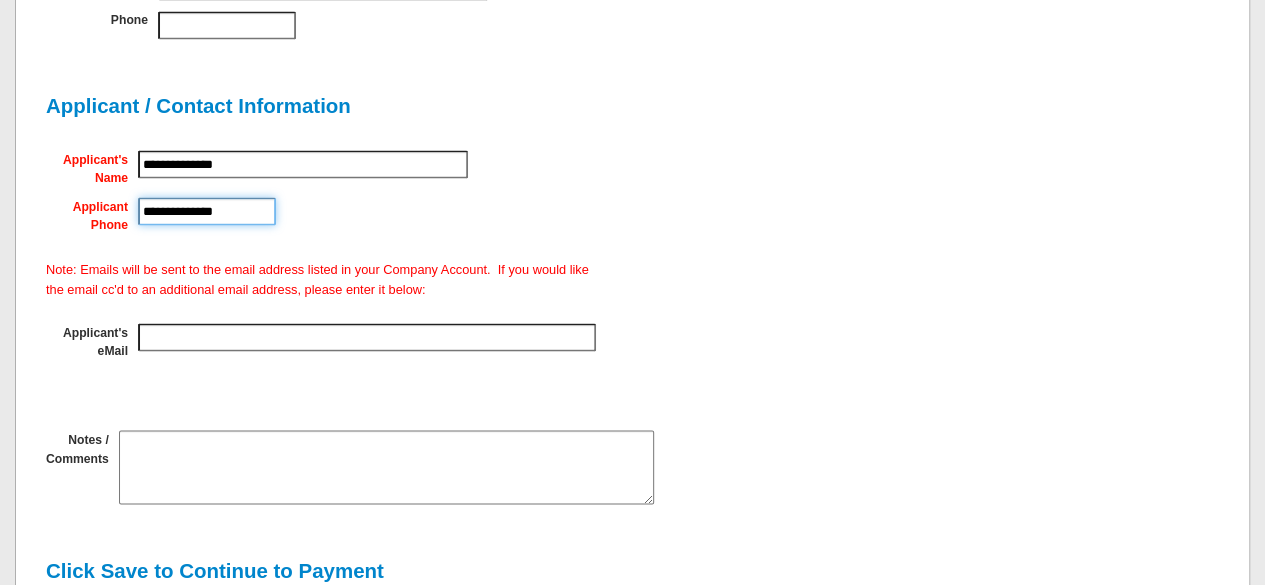 type on "**********" 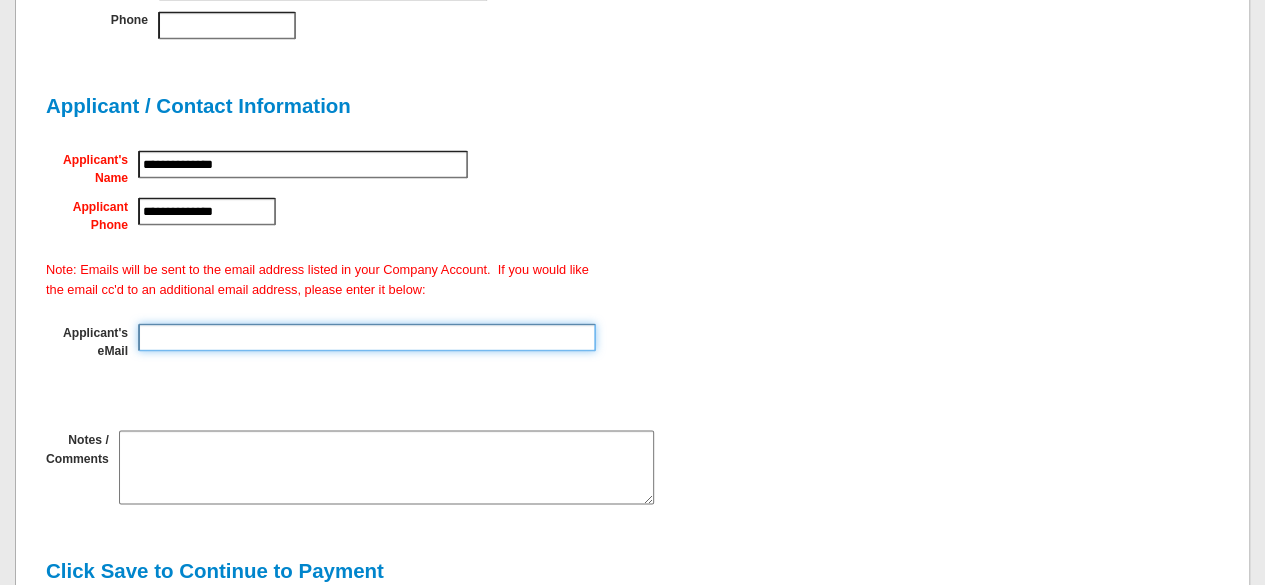 click on "Applicant's eMail" at bounding box center [367, 337] 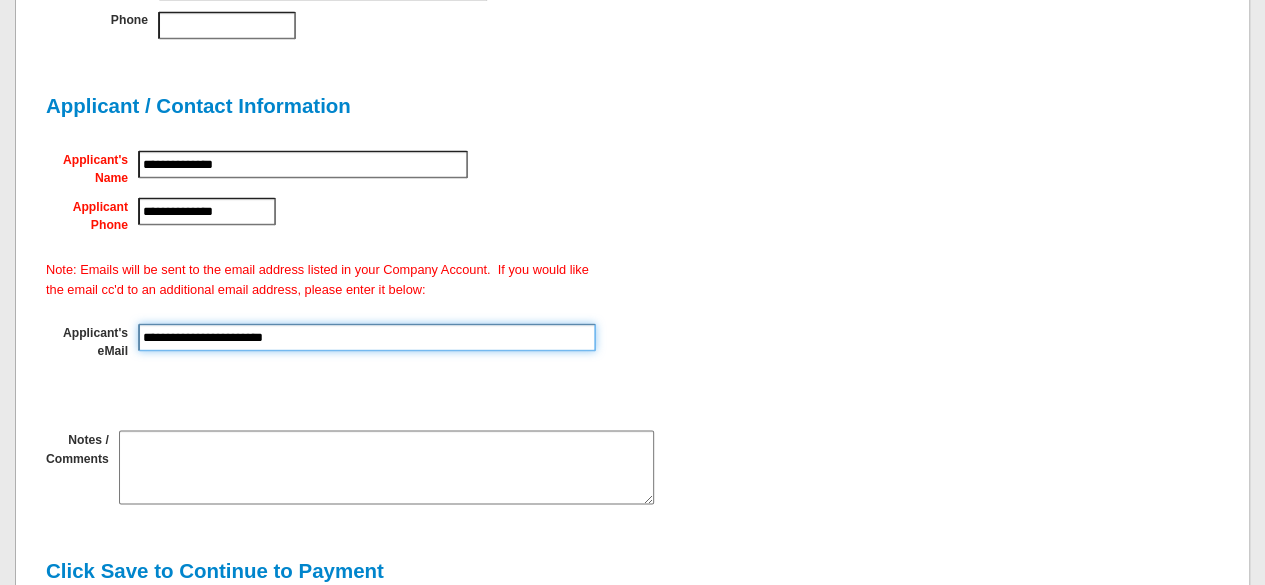type on "**********" 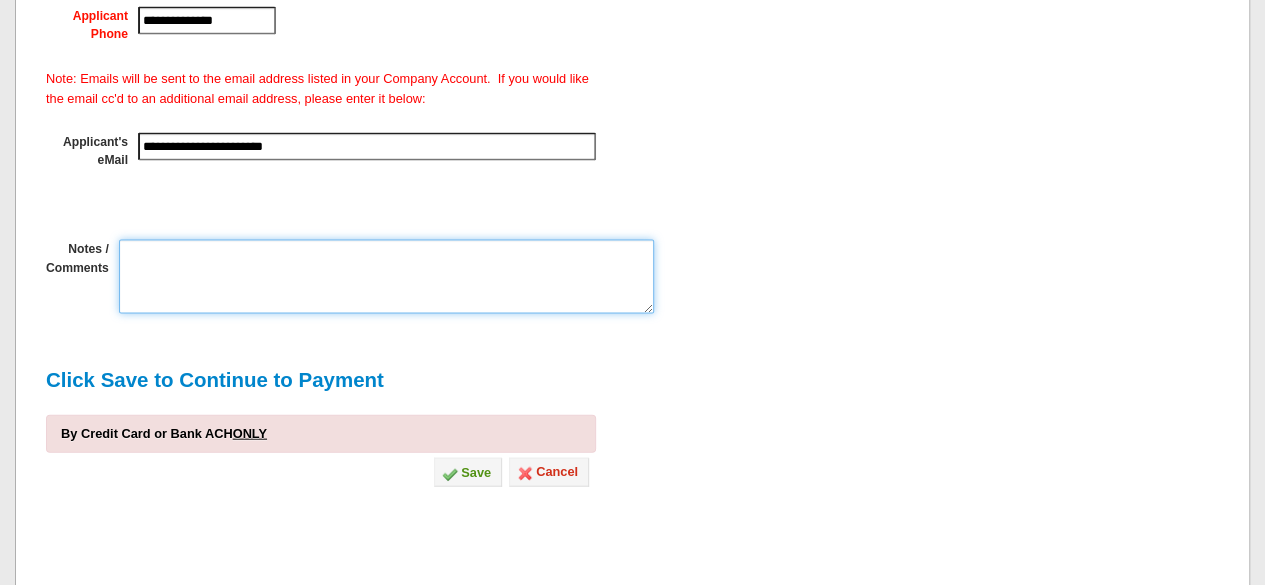 scroll, scrollTop: 2152, scrollLeft: 0, axis: vertical 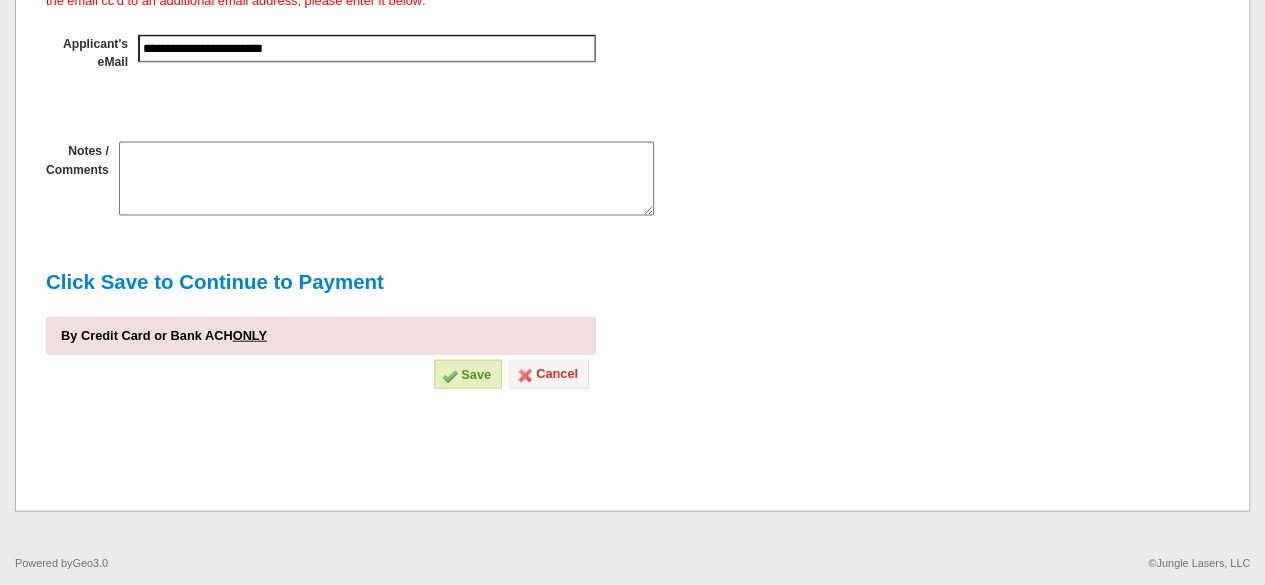 click on "Save" at bounding box center (468, 374) 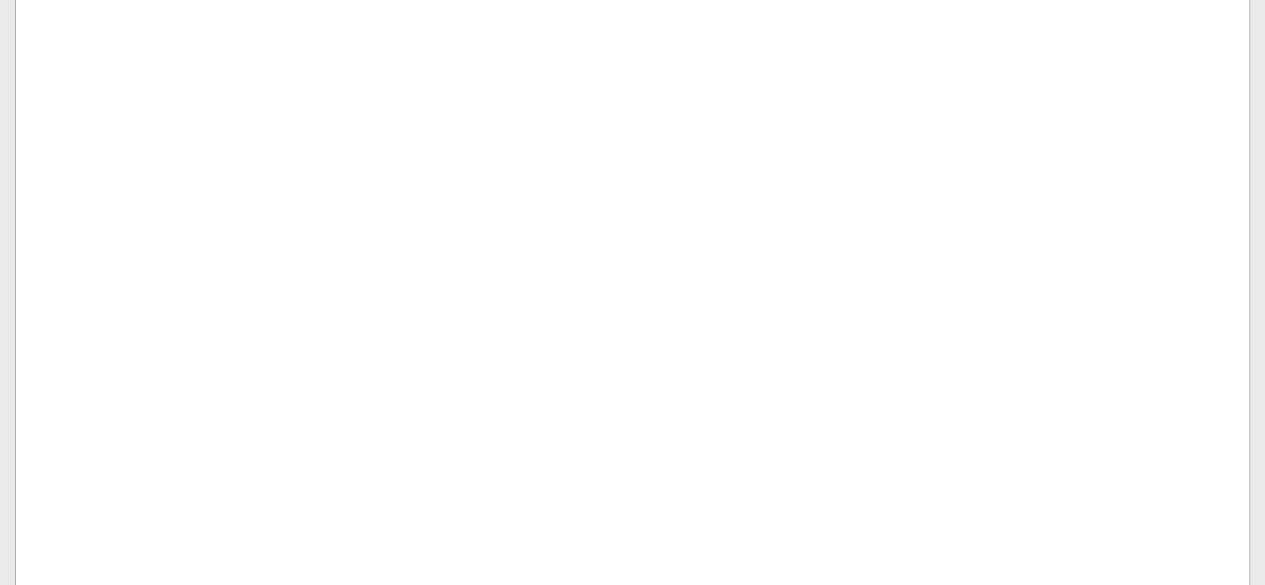 scroll, scrollTop: 600, scrollLeft: 0, axis: vertical 